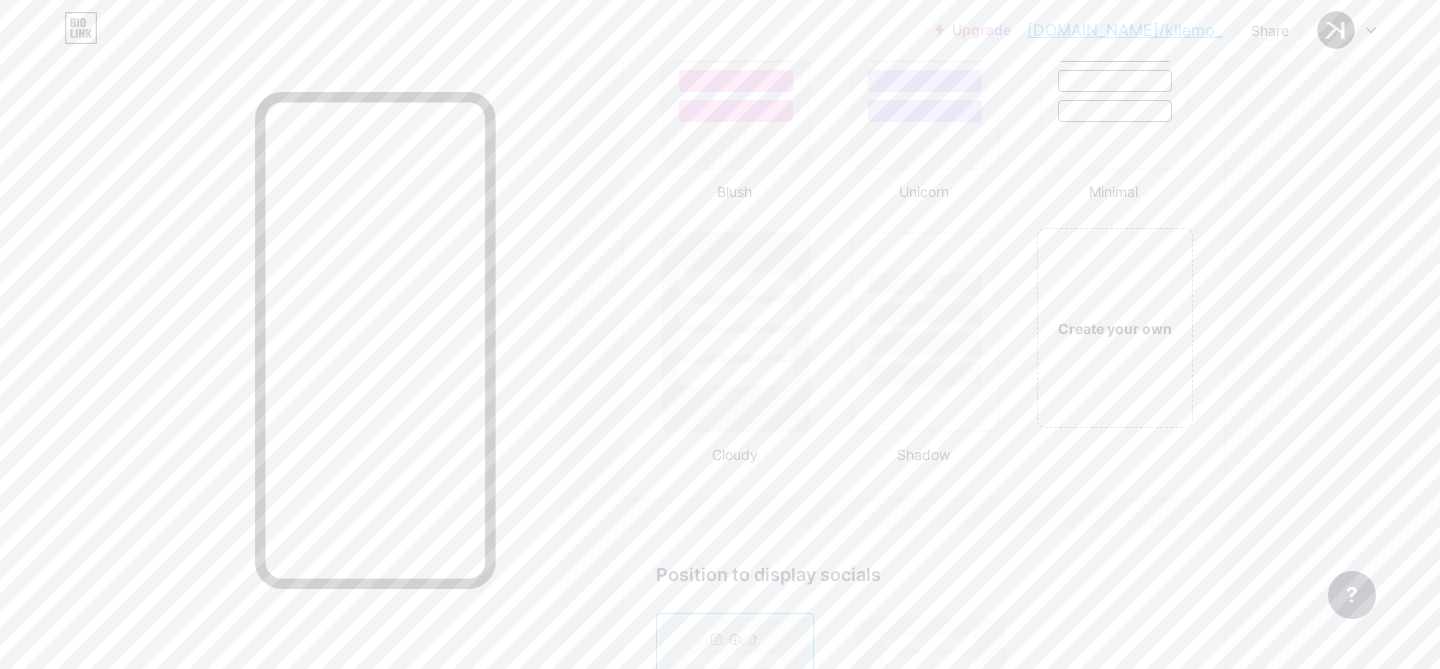 scroll, scrollTop: 2171, scrollLeft: 0, axis: vertical 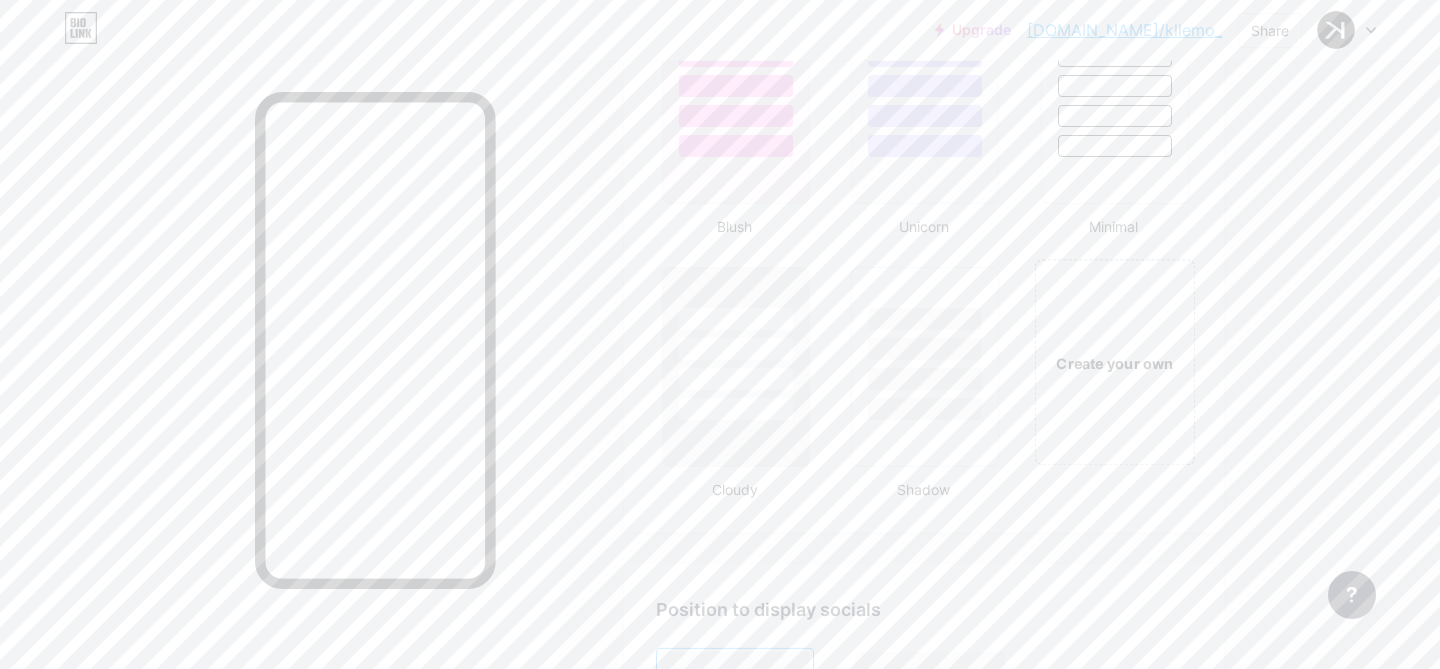 click on "Create your own" at bounding box center (1114, 362) 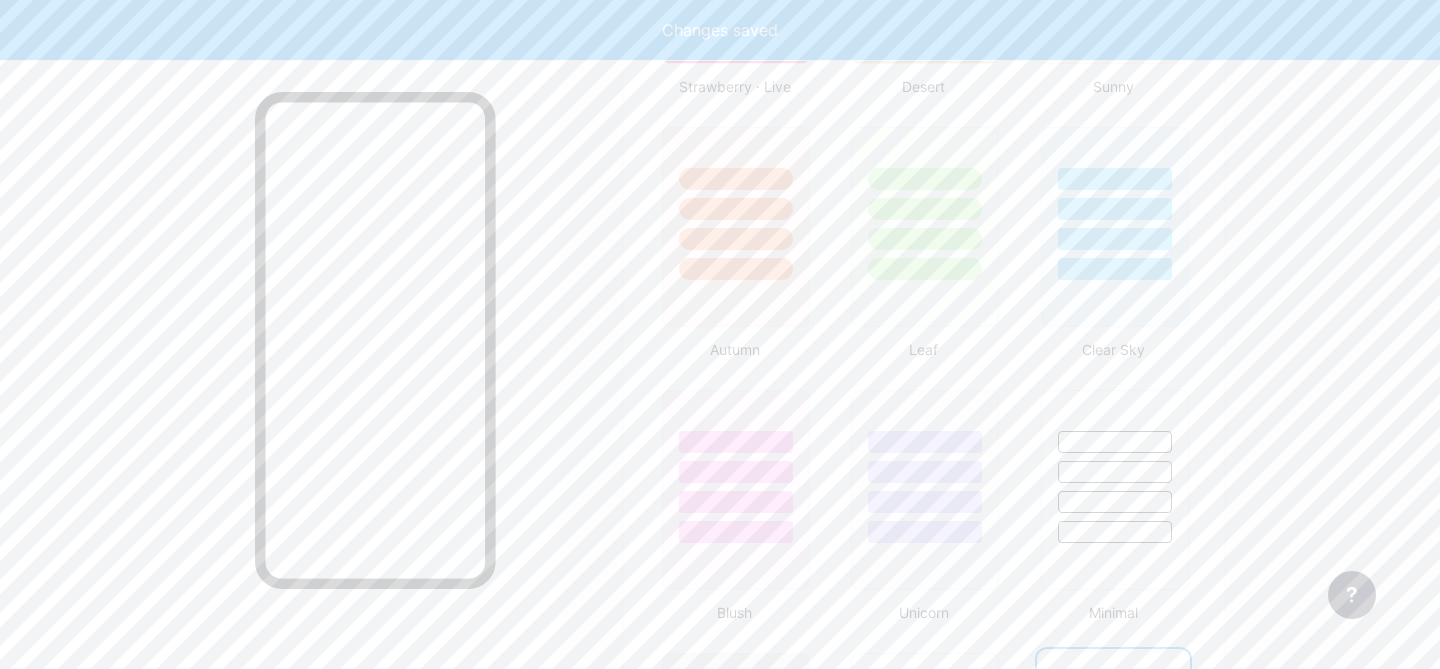 type on "#ffffff" 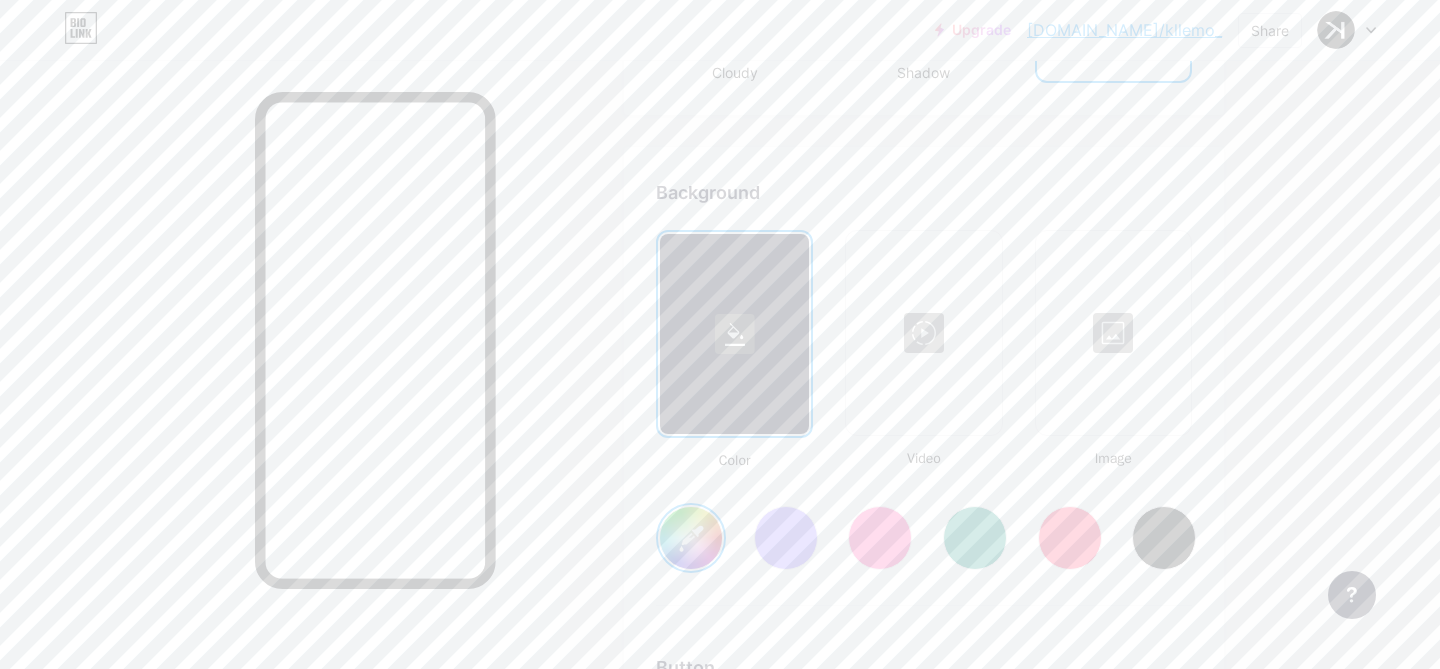 scroll, scrollTop: 2812, scrollLeft: 0, axis: vertical 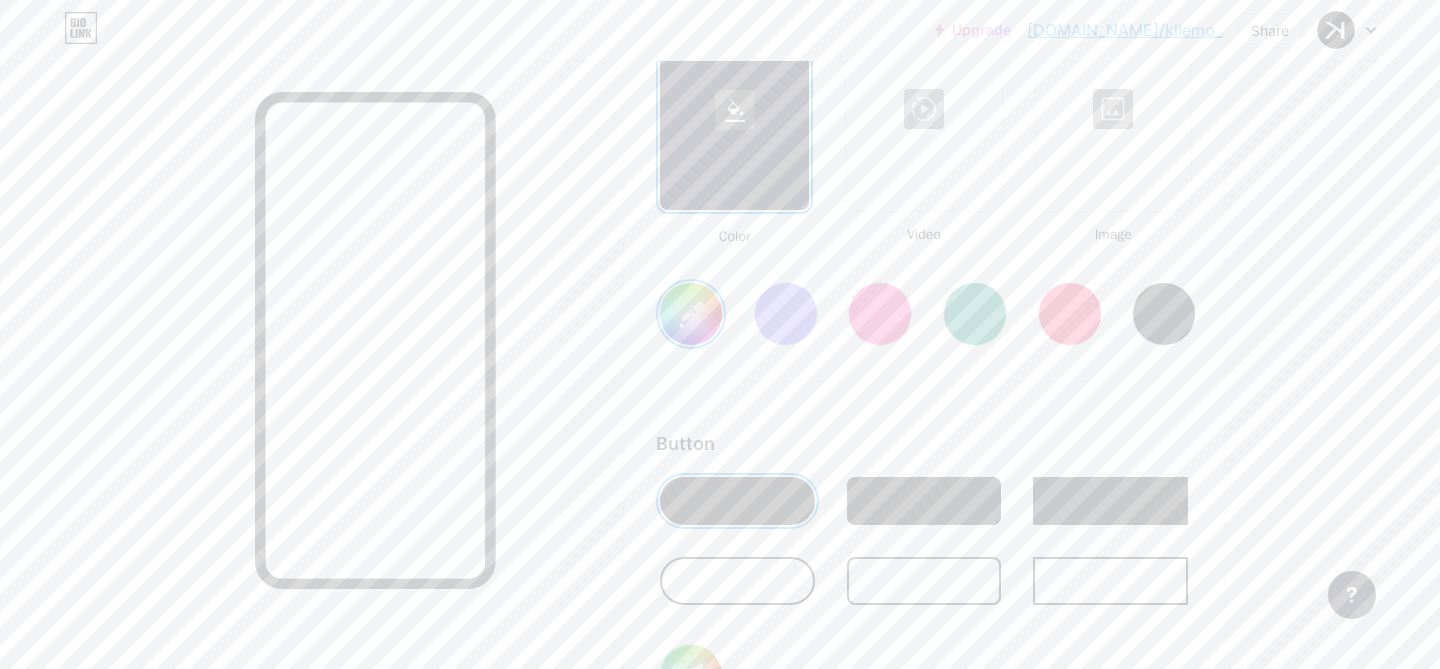 click at bounding box center [1113, 109] 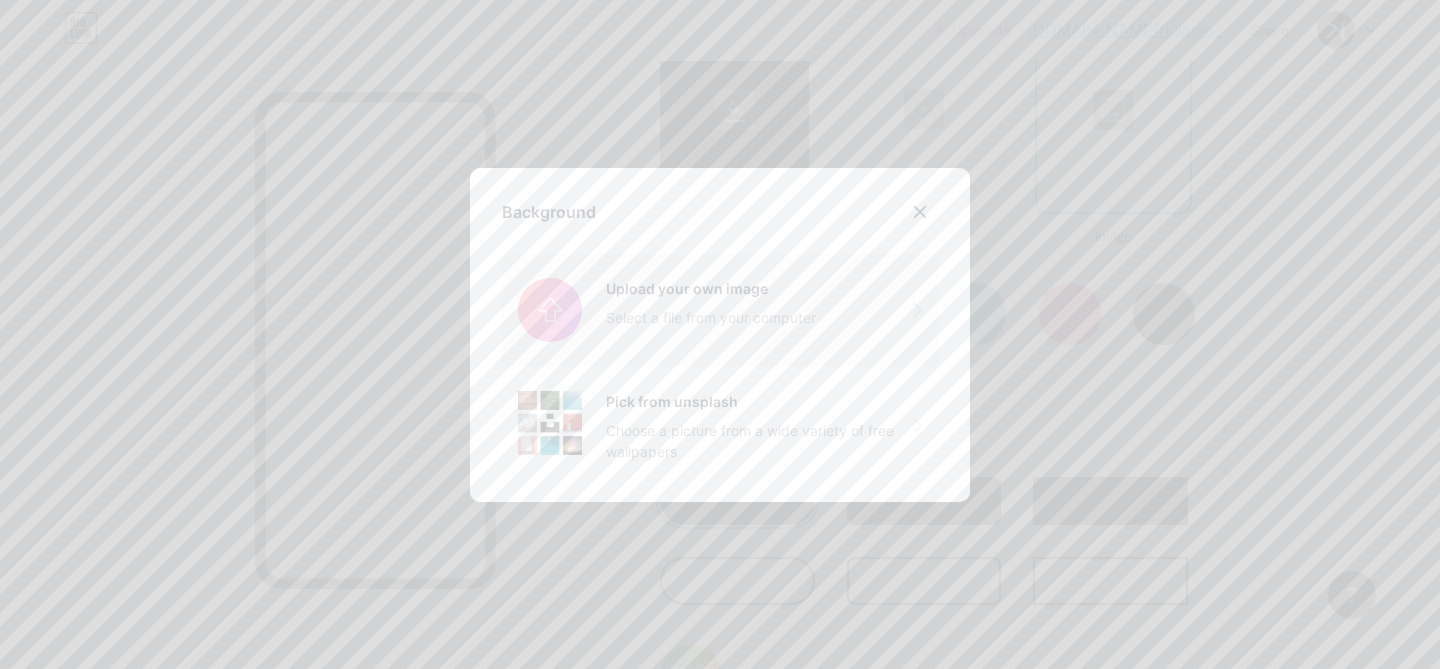 click at bounding box center [720, 310] 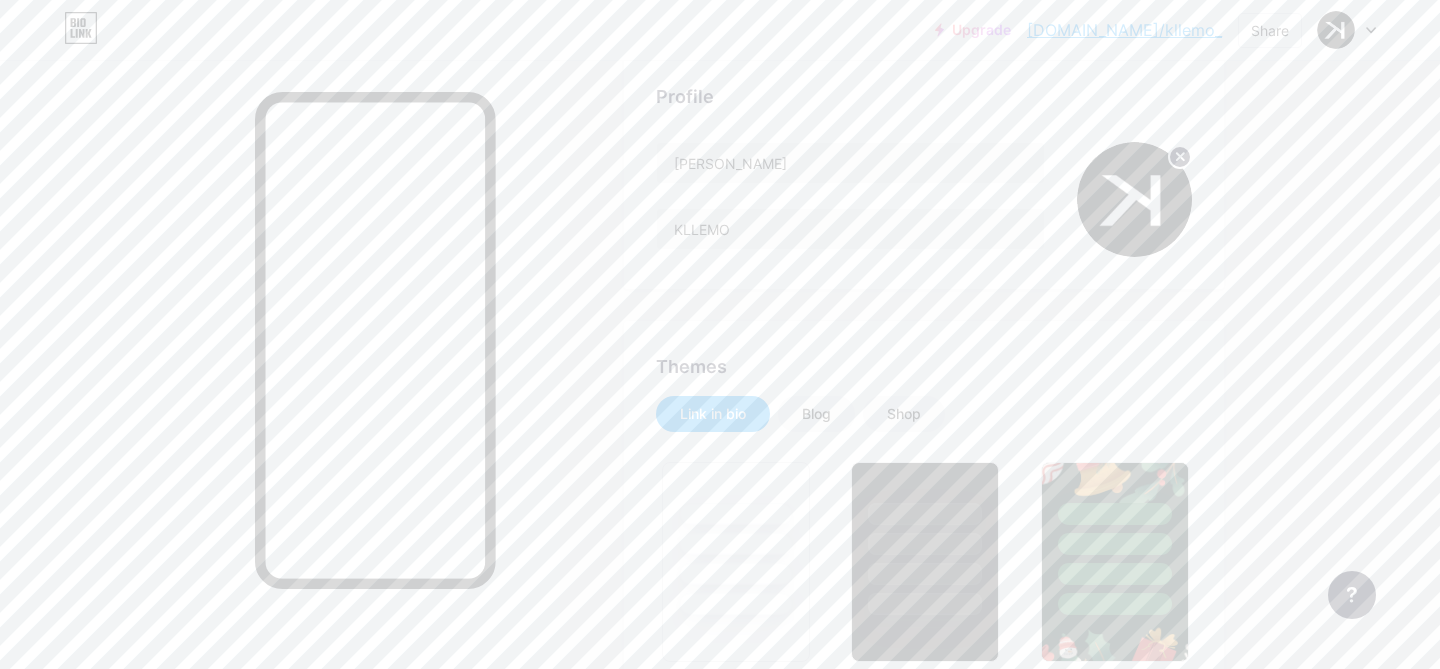 scroll, scrollTop: 0, scrollLeft: 0, axis: both 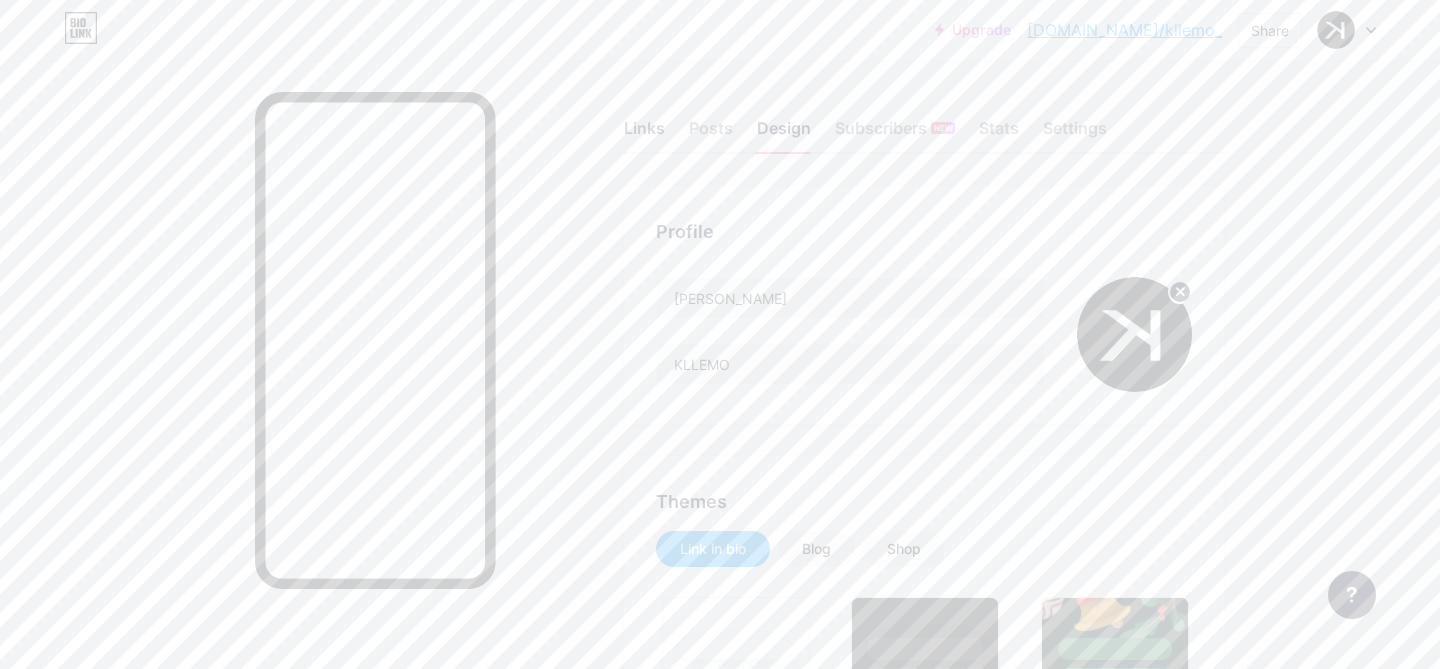 click on "Links" at bounding box center (644, 134) 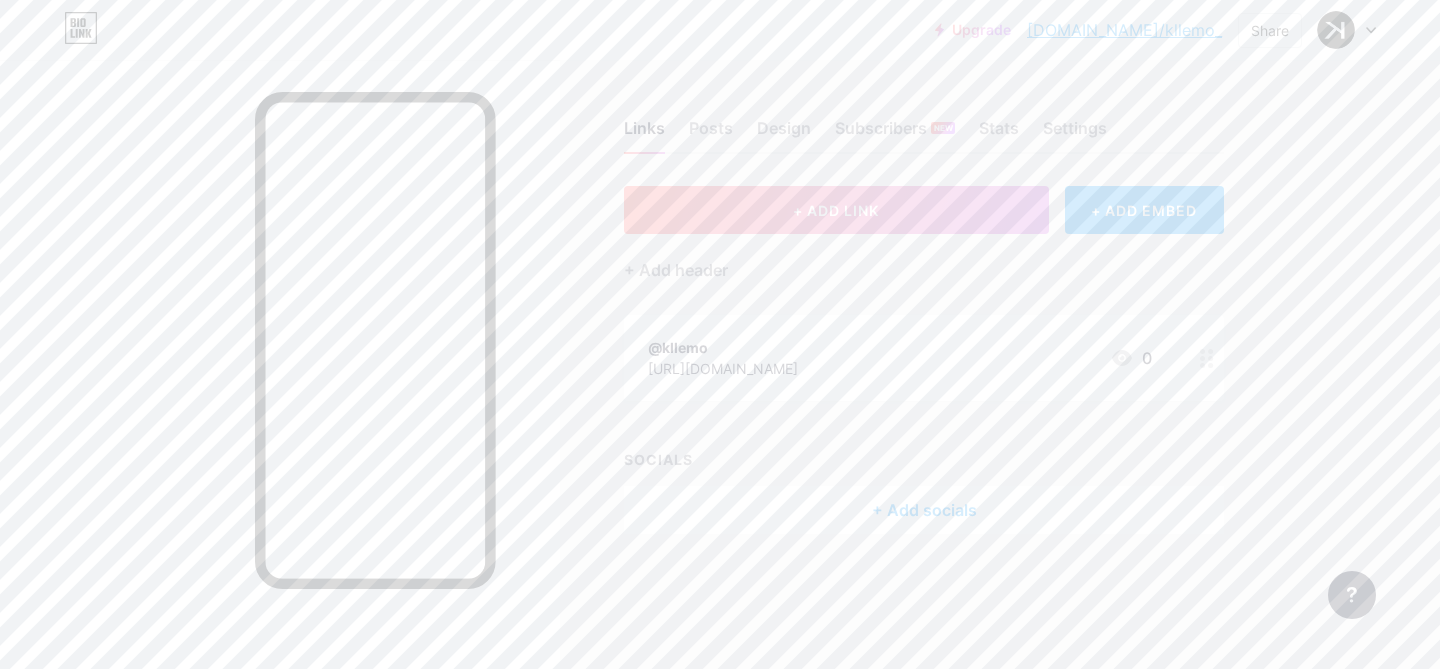 click 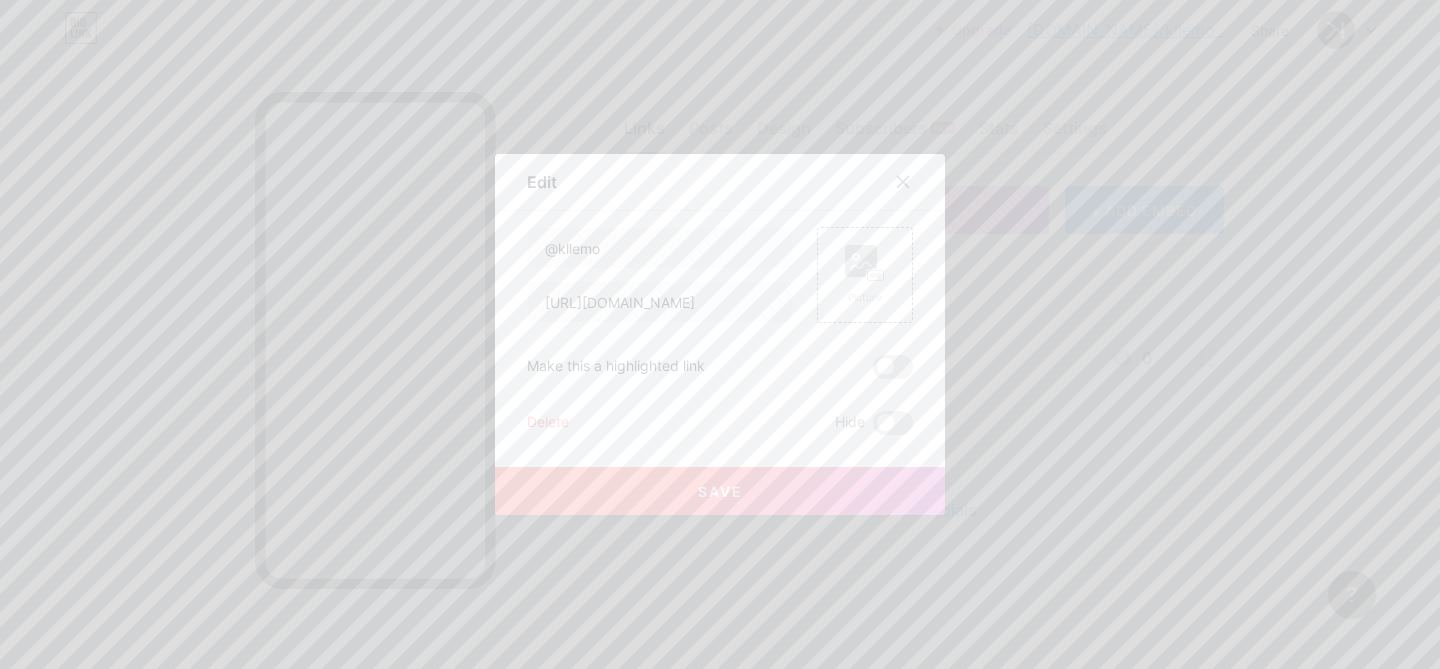 click on "Delete" at bounding box center [548, 423] 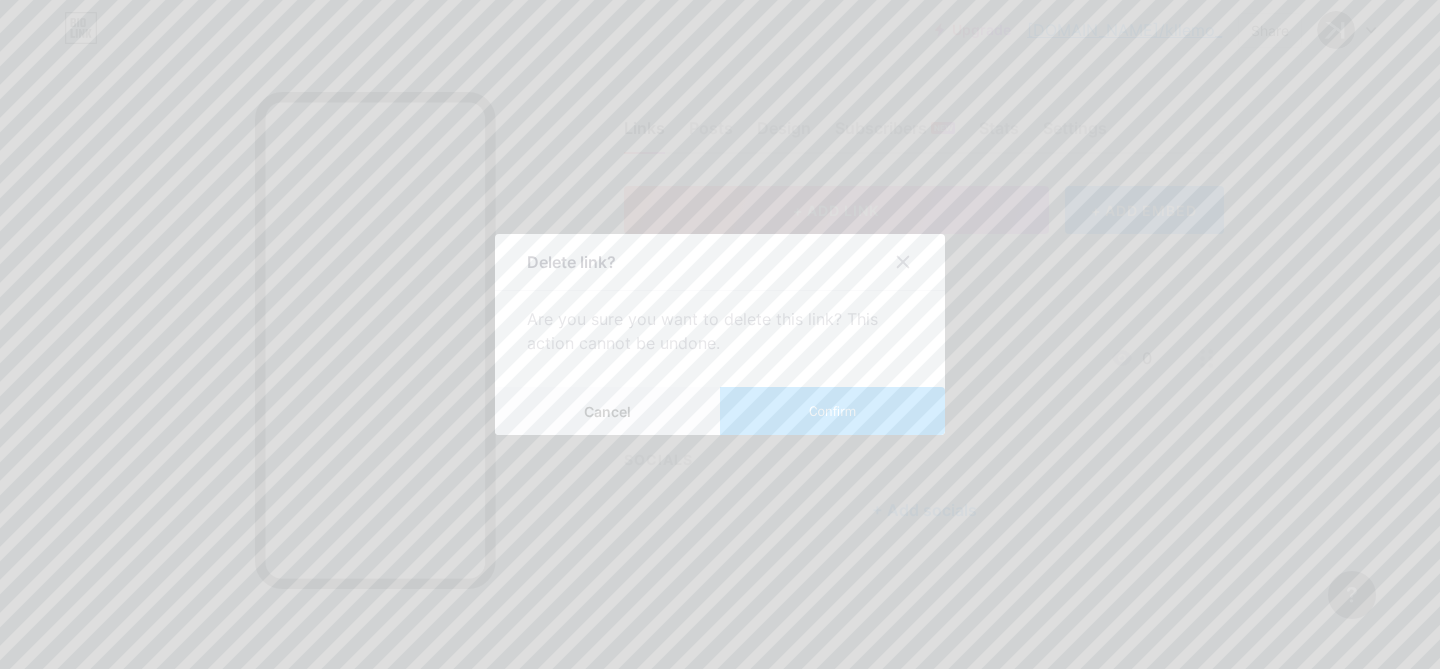 click on "Confirm" at bounding box center [832, 411] 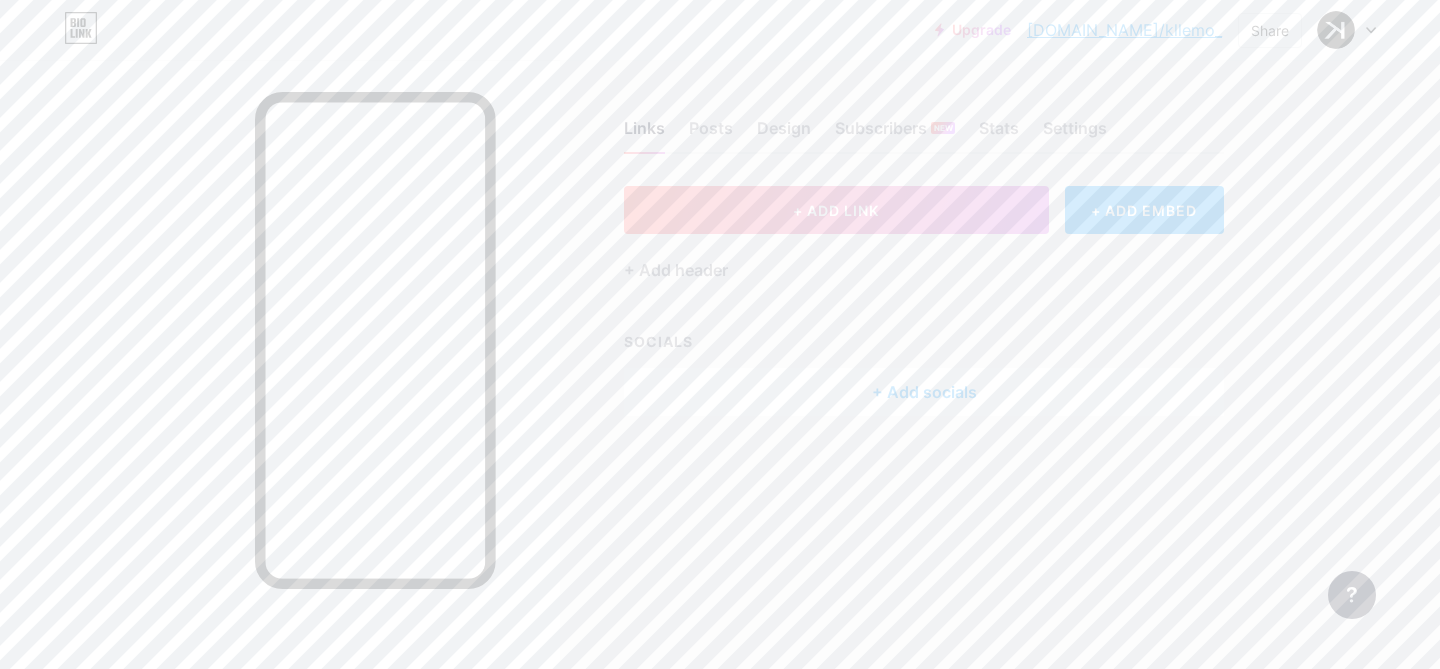 click on "+ Add socials" at bounding box center (924, 392) 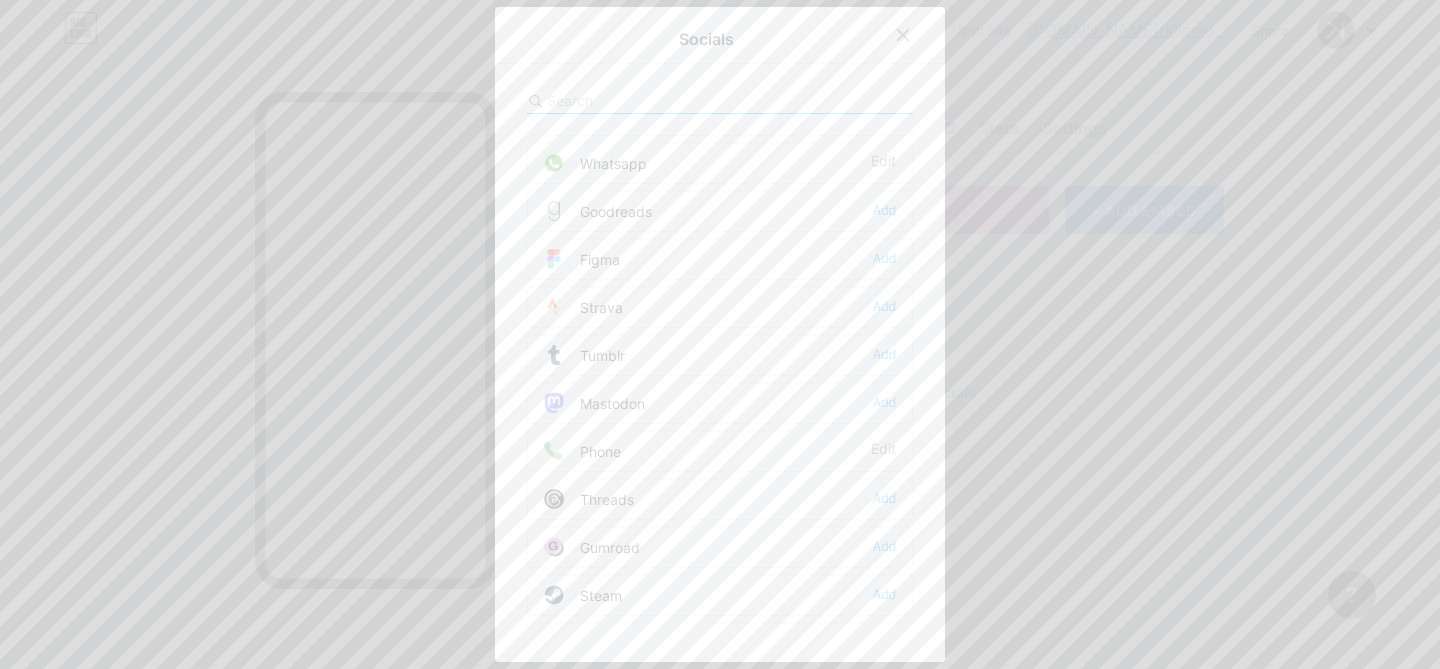 scroll, scrollTop: 1804, scrollLeft: 0, axis: vertical 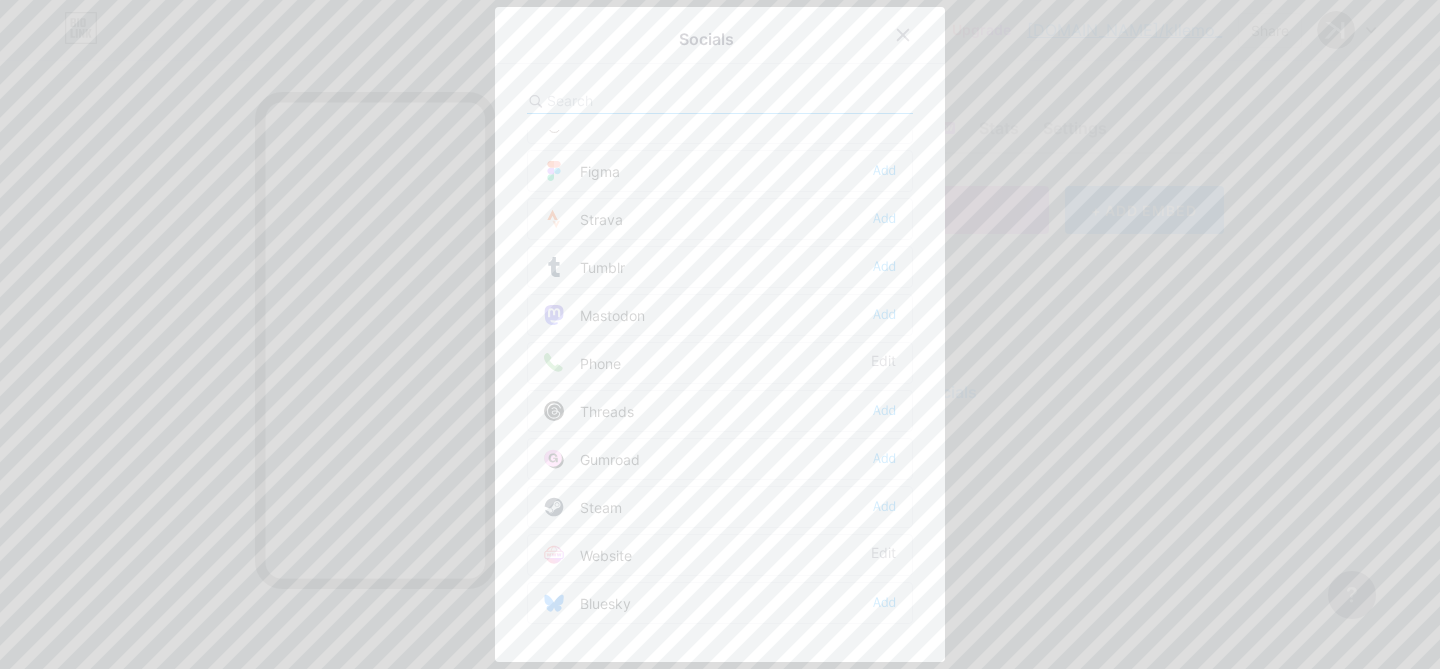click on "Website
Edit" at bounding box center [720, 555] 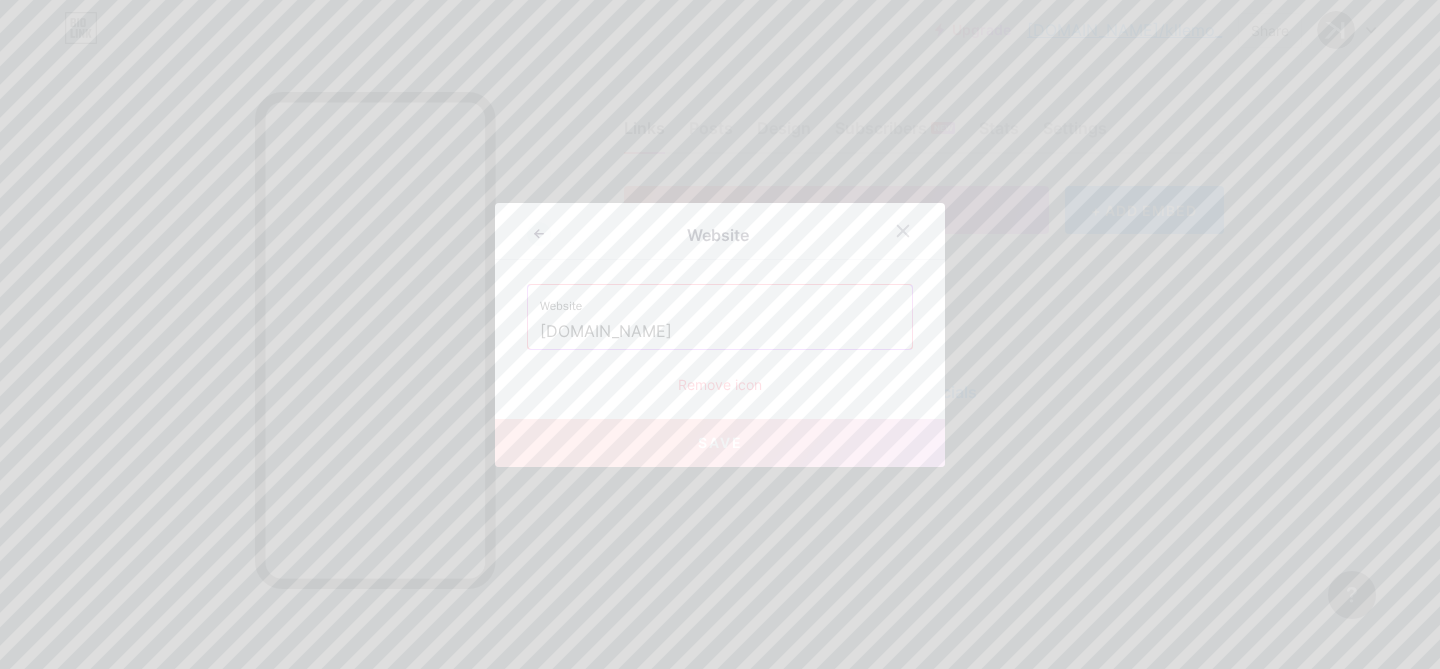 click on "www.kllemo.com" at bounding box center [720, 332] 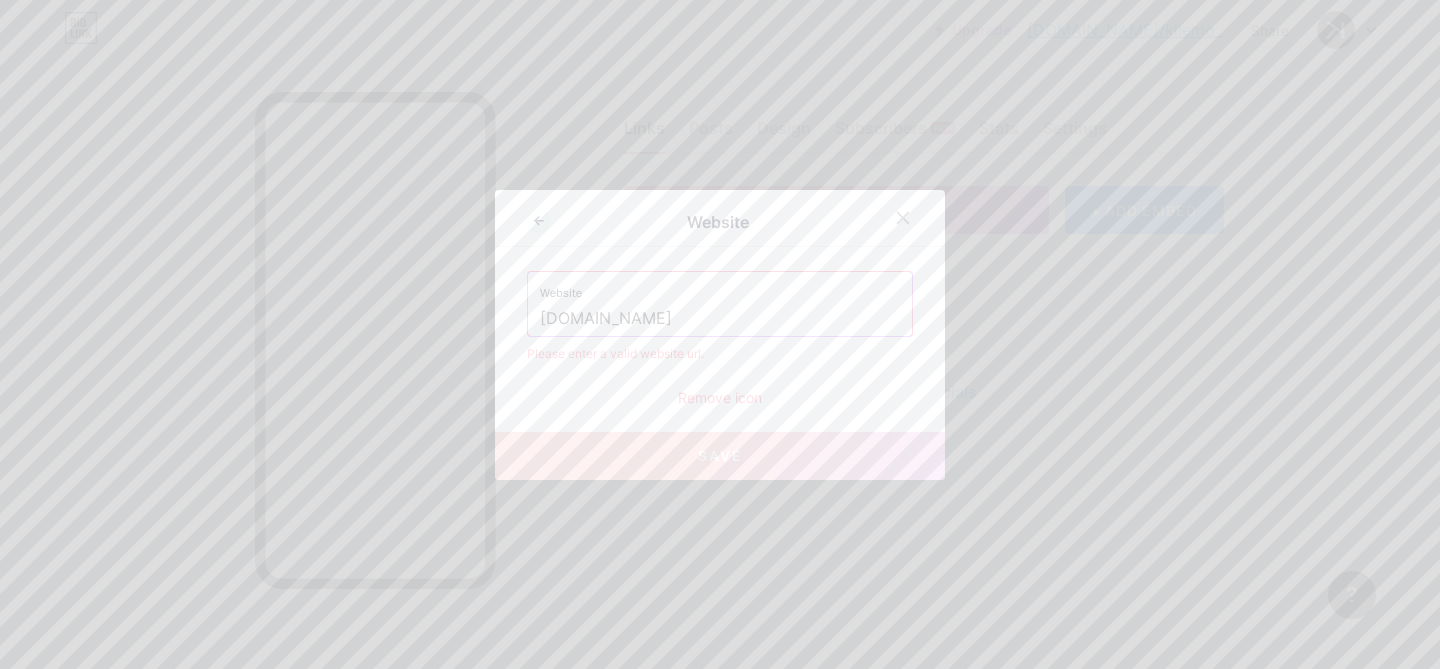 type on "www.kllemo.com" 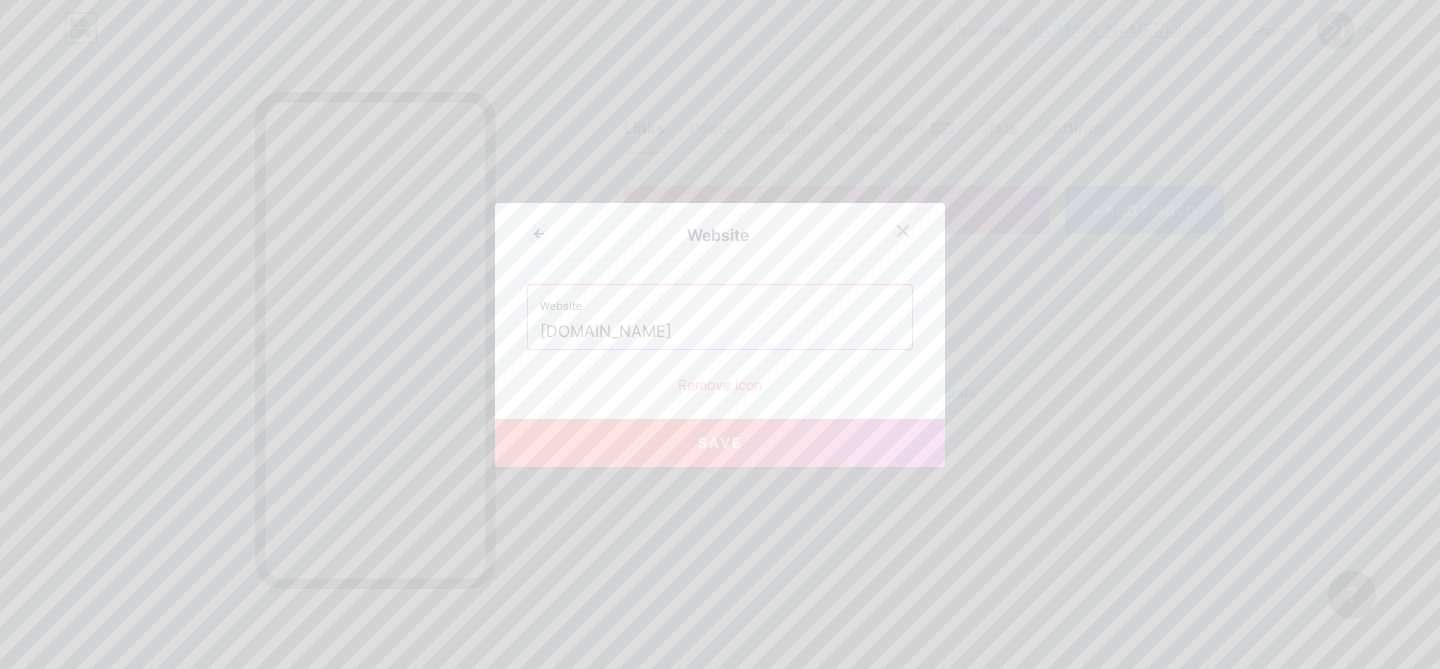 click on "Save" at bounding box center [720, 443] 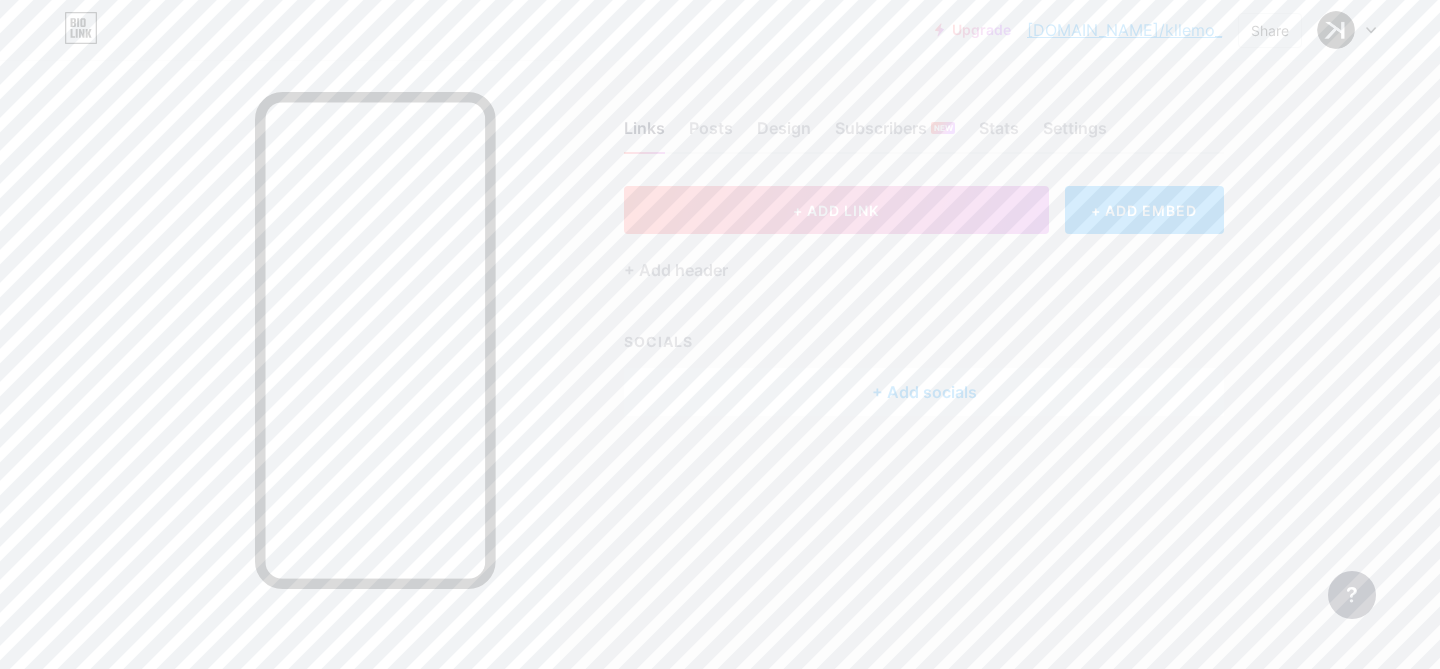 click on "+ Add socials" at bounding box center (924, 392) 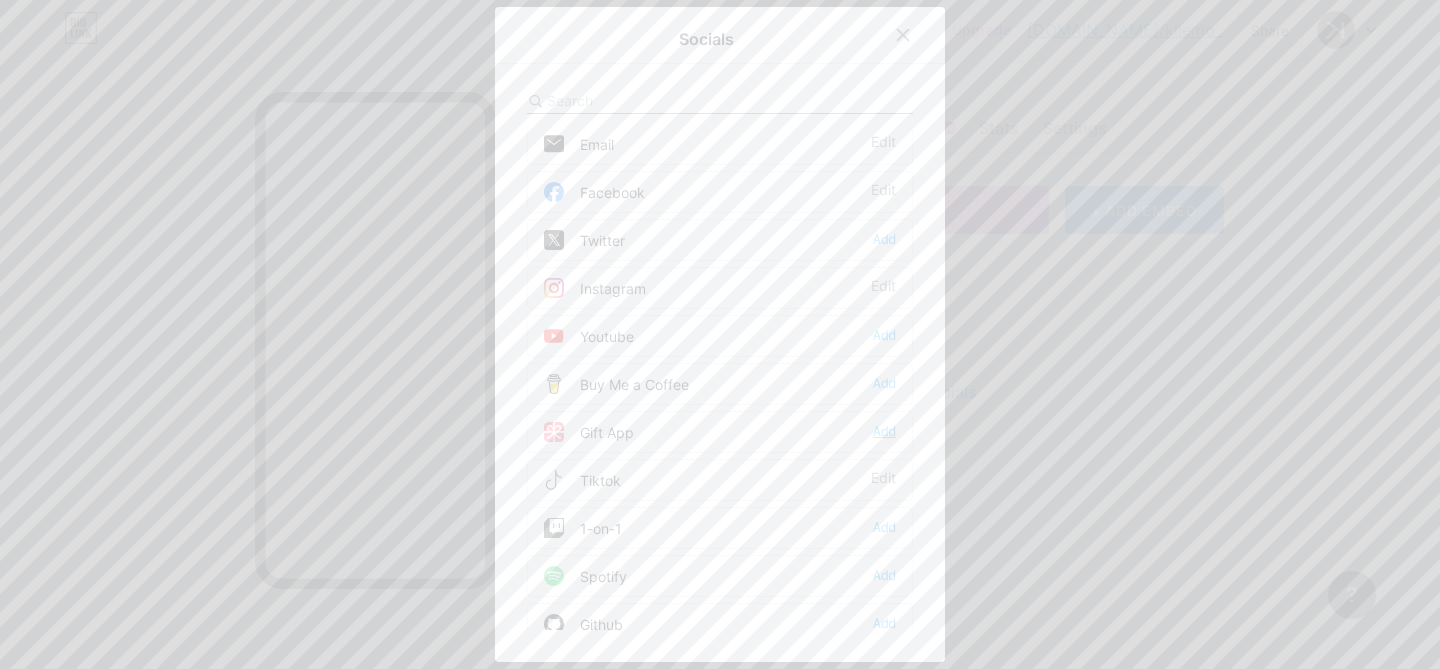 scroll, scrollTop: 0, scrollLeft: 0, axis: both 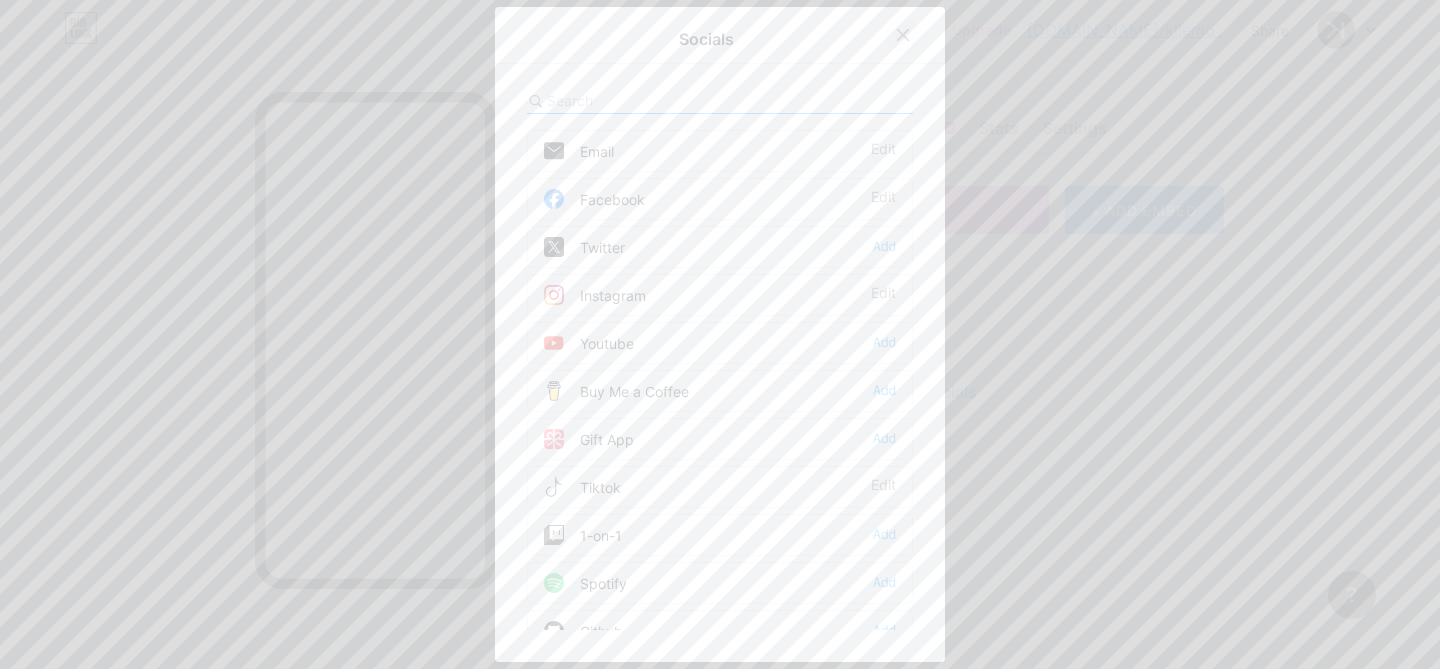 click 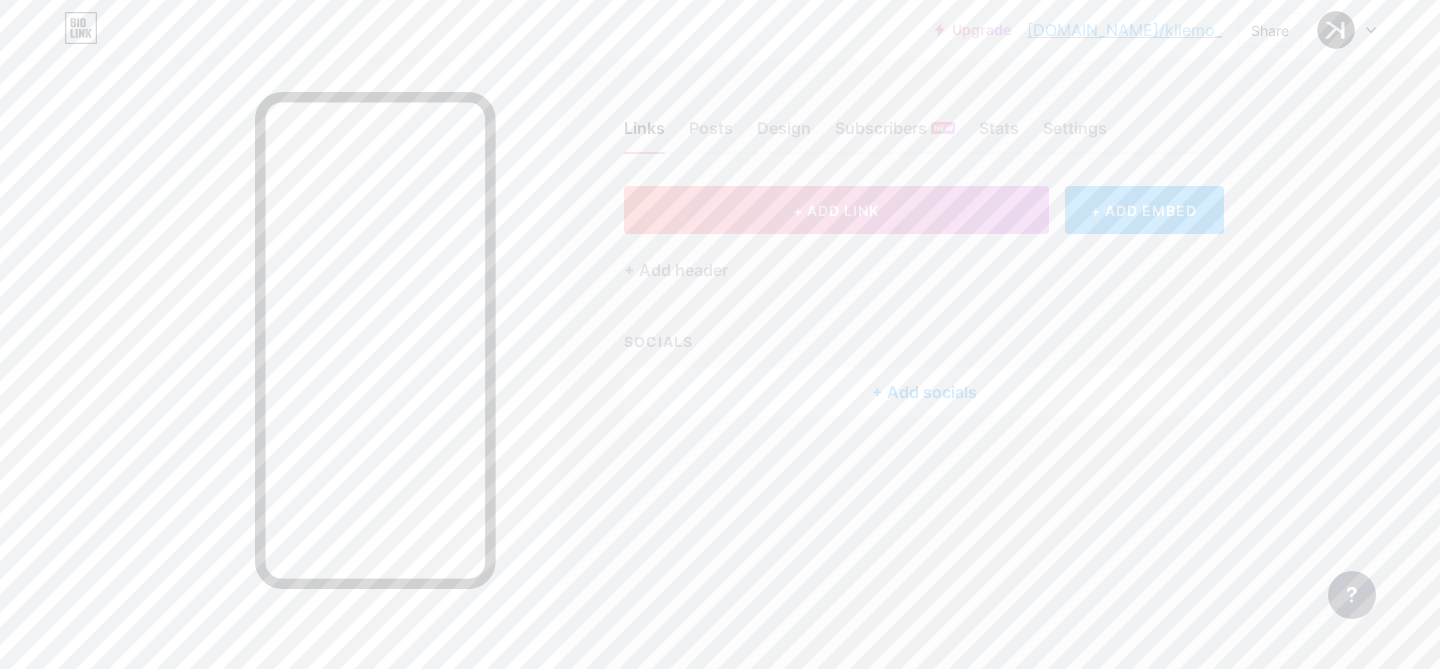 click on "+ ADD LINK     + ADD EMBED
+ Add header     SOCIALS     + Add socials" at bounding box center [924, 301] 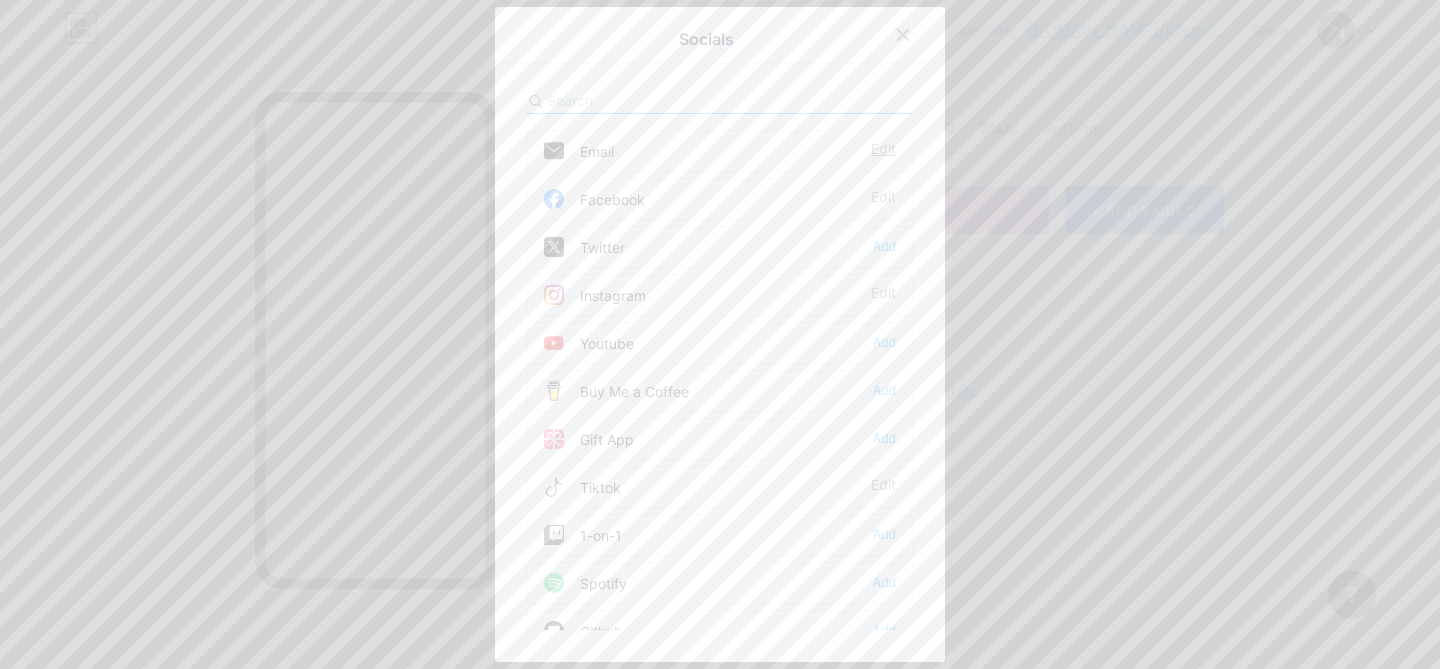 click on "Edit" at bounding box center (883, 151) 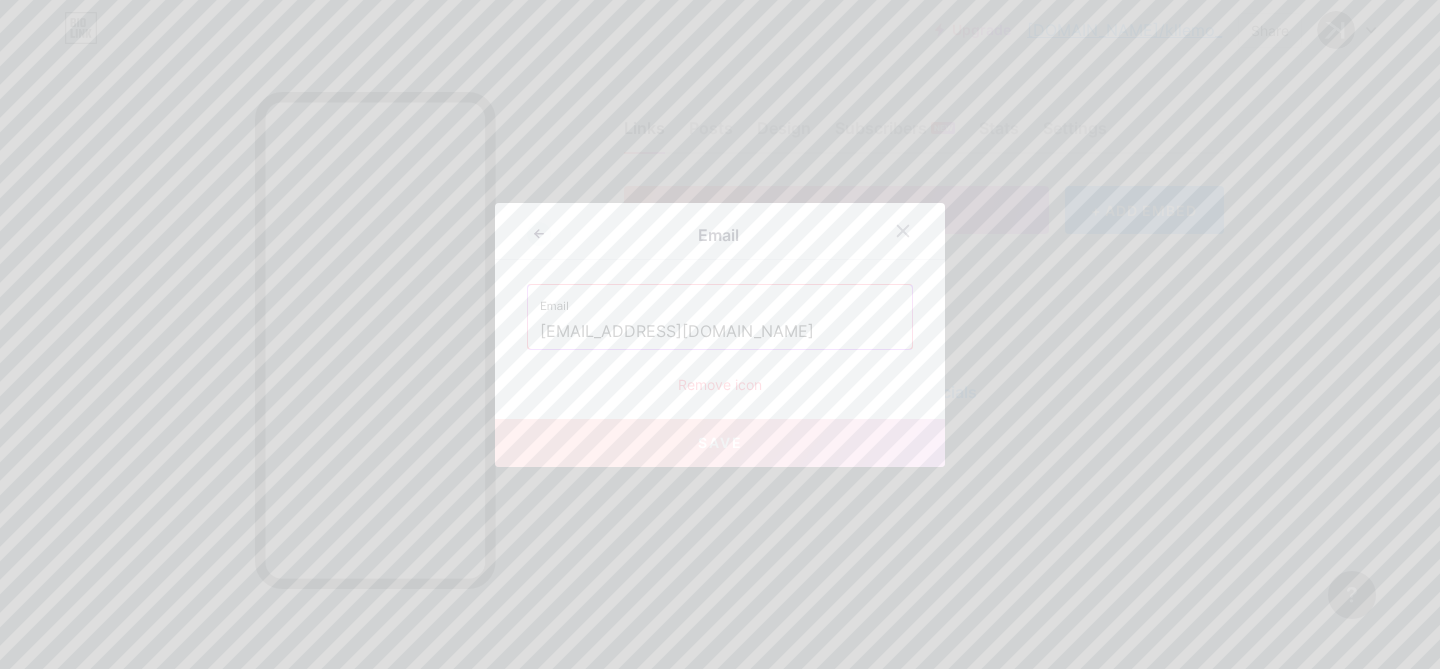 click on "contact@kllemo.com" at bounding box center [720, 332] 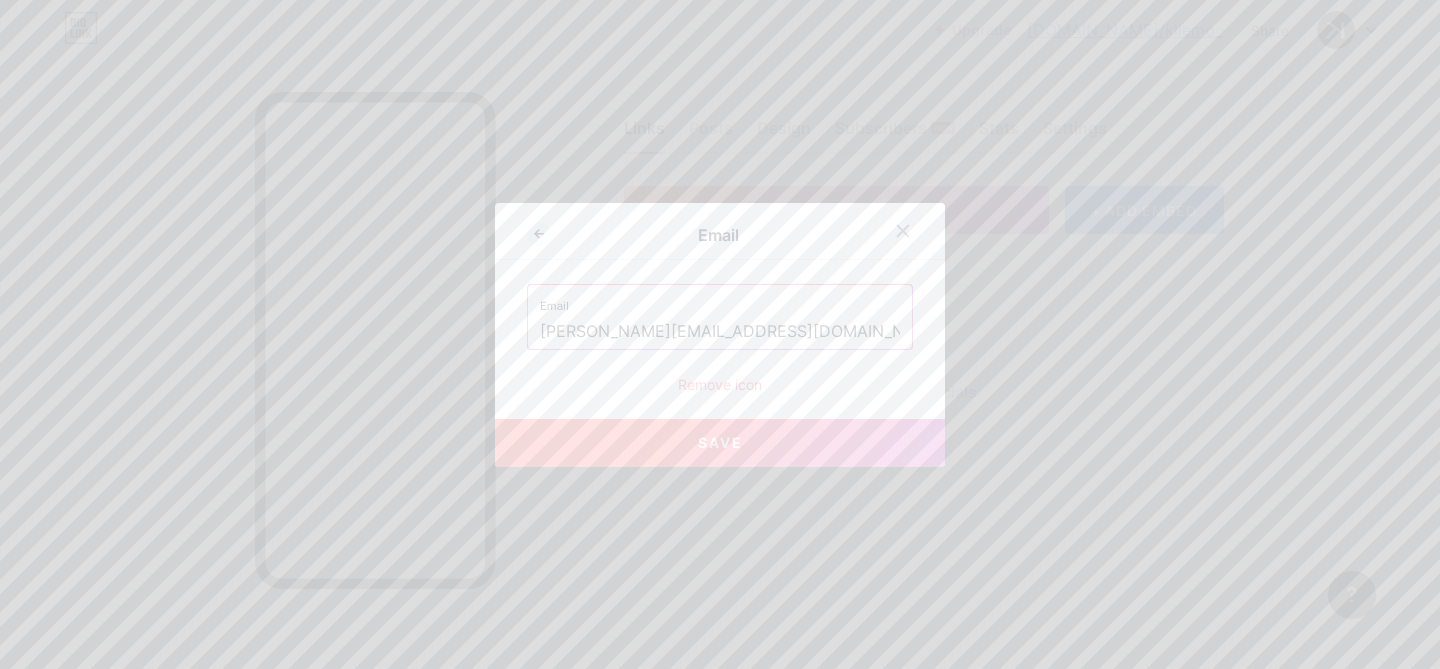 type on "[PERSON_NAME][EMAIL_ADDRESS][DOMAIN_NAME]" 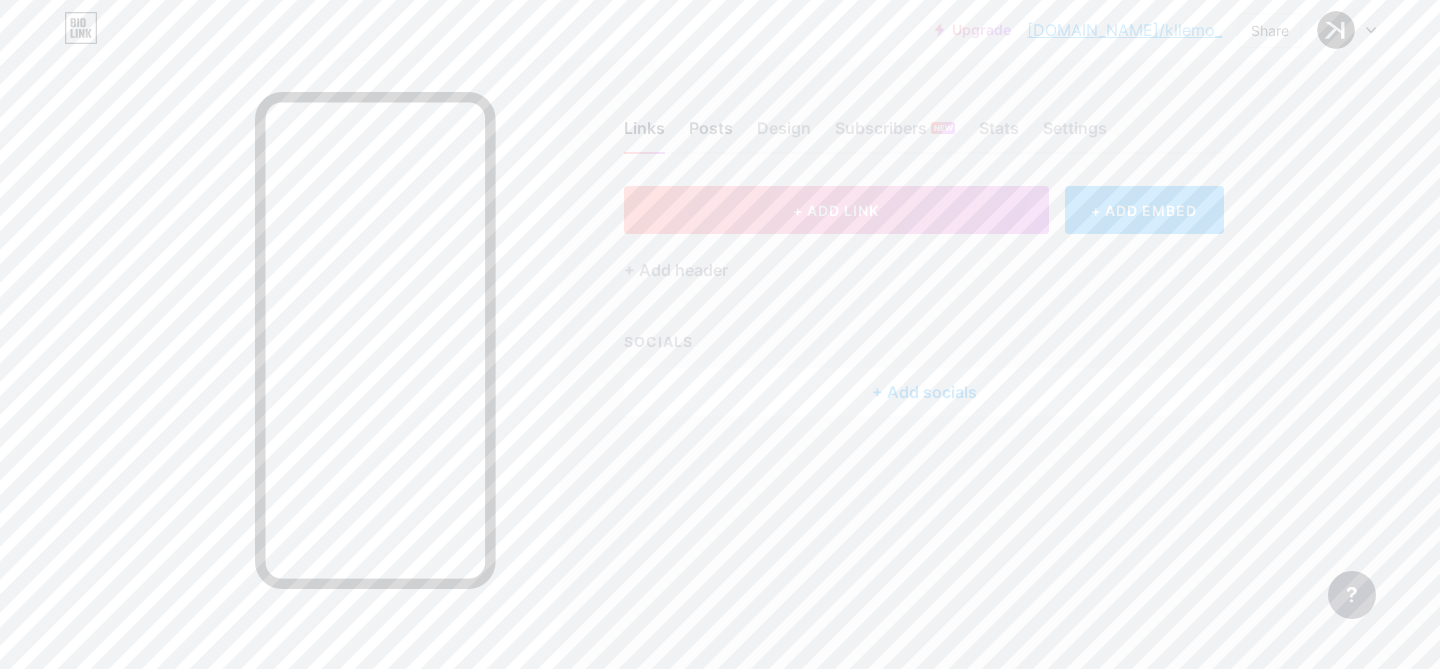click on "Posts" at bounding box center (711, 134) 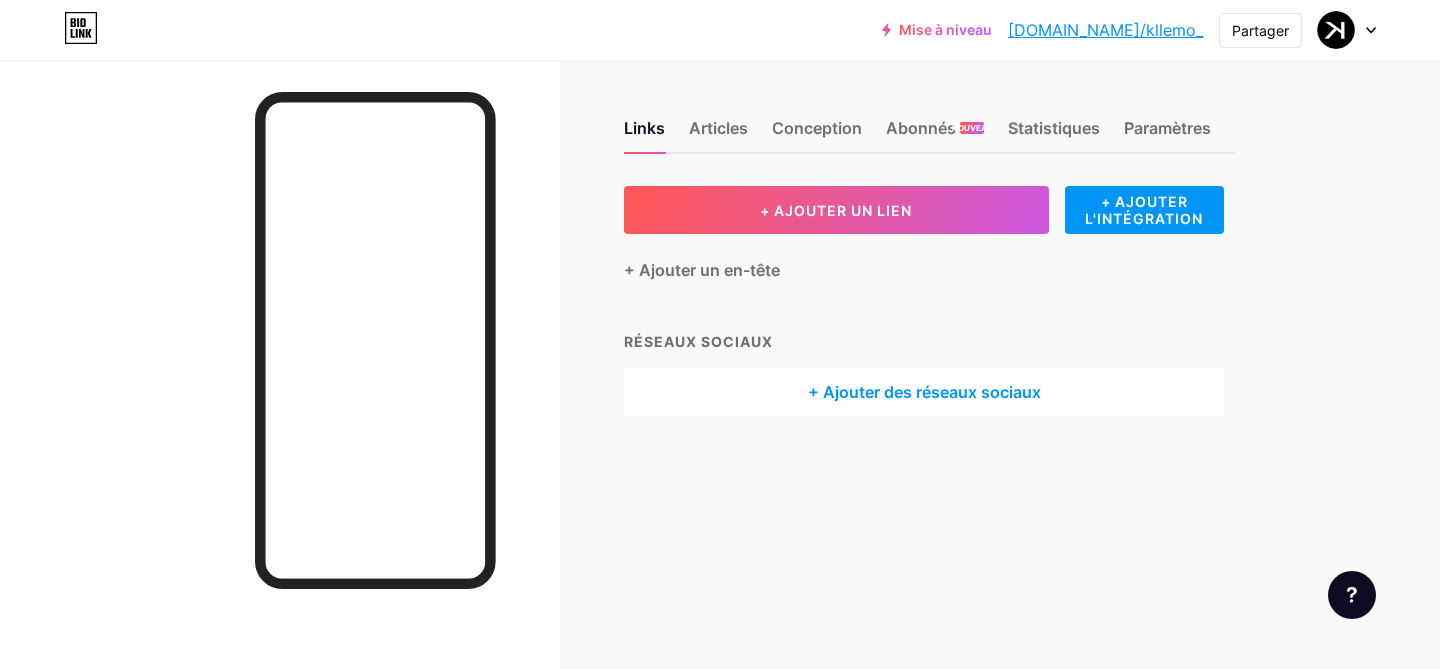 scroll, scrollTop: 0, scrollLeft: 0, axis: both 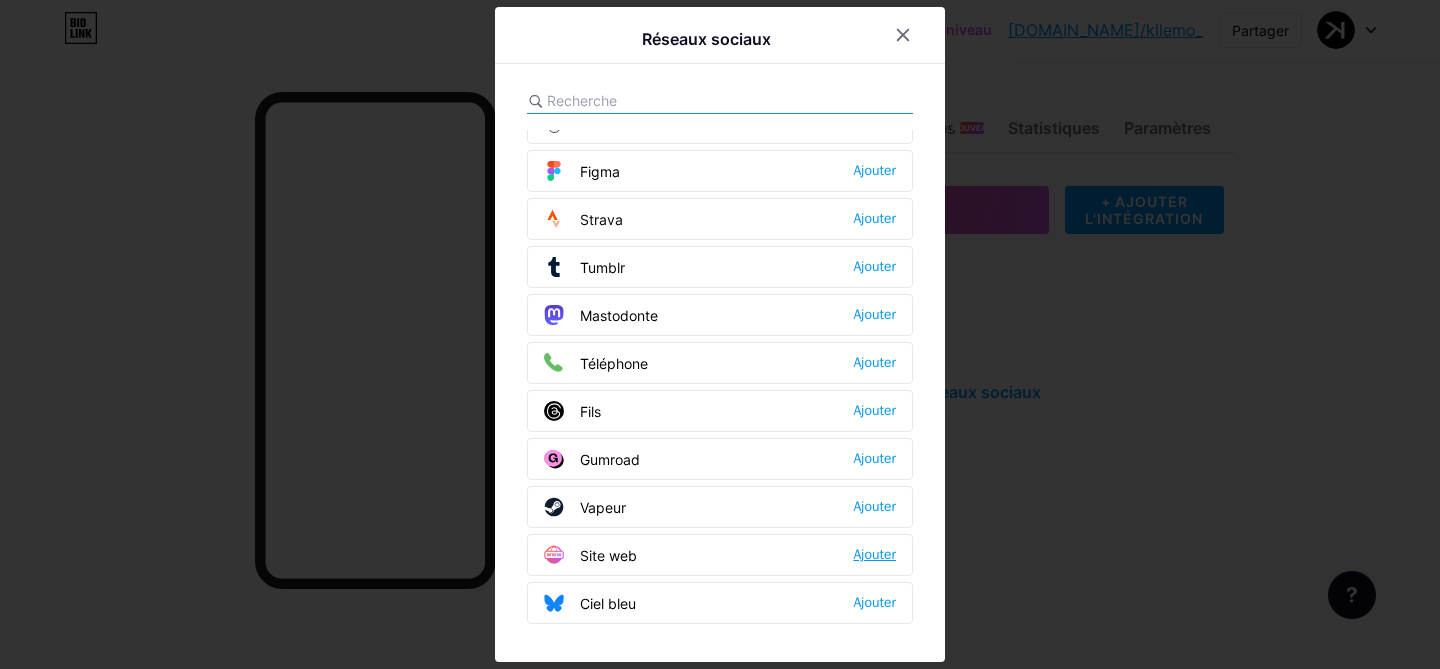 click on "Ajouter" at bounding box center (875, 554) 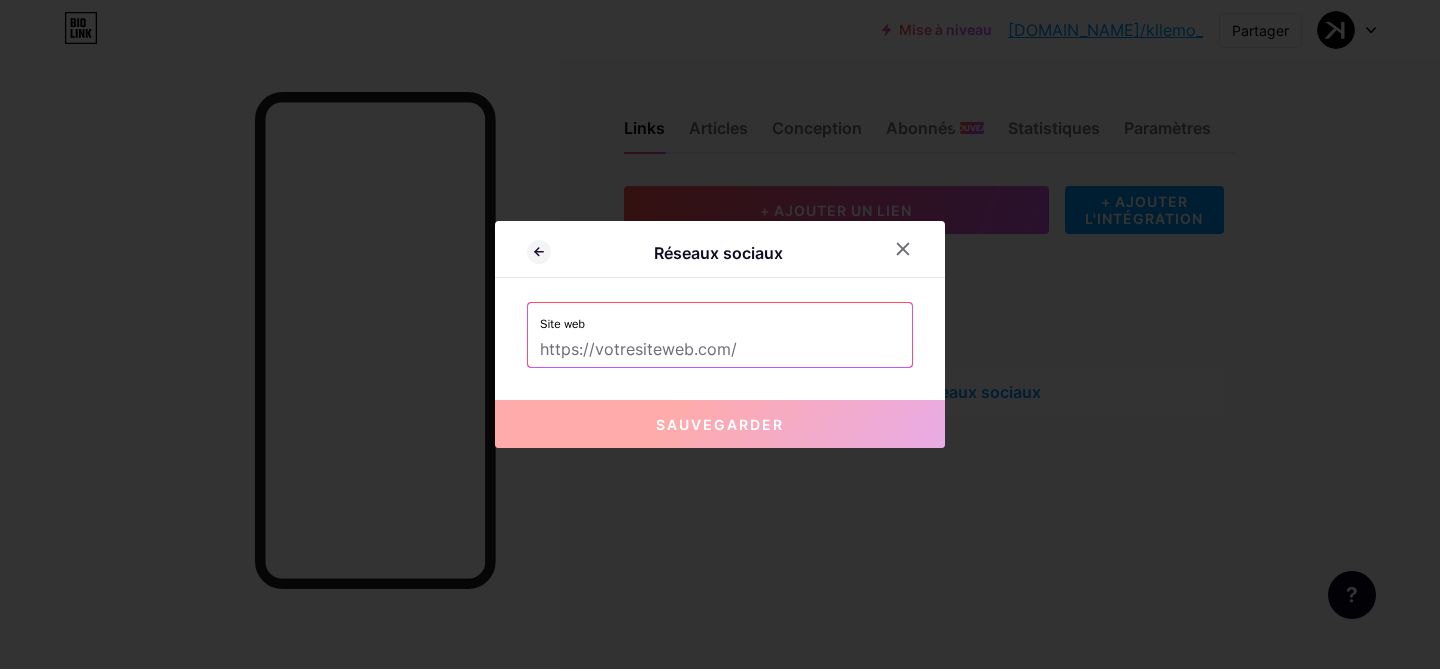 click at bounding box center [720, 350] 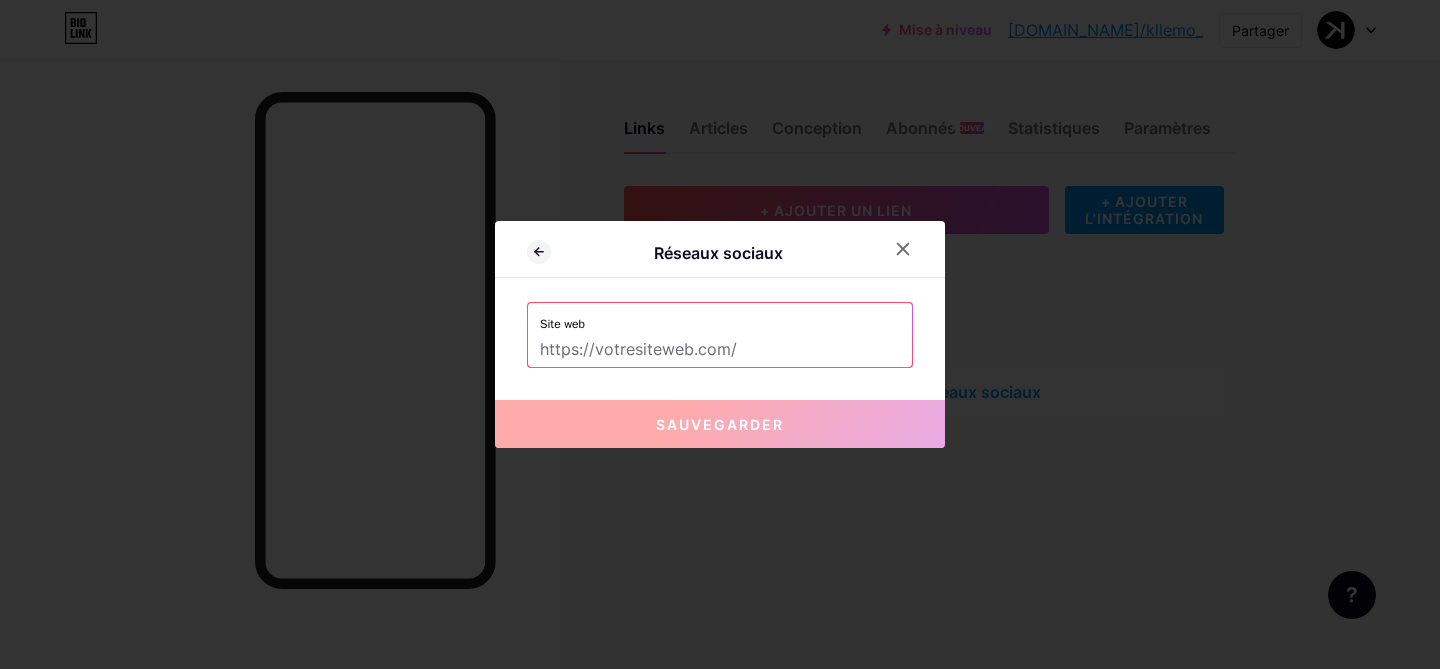 paste on "[URL][DOMAIN_NAME]" 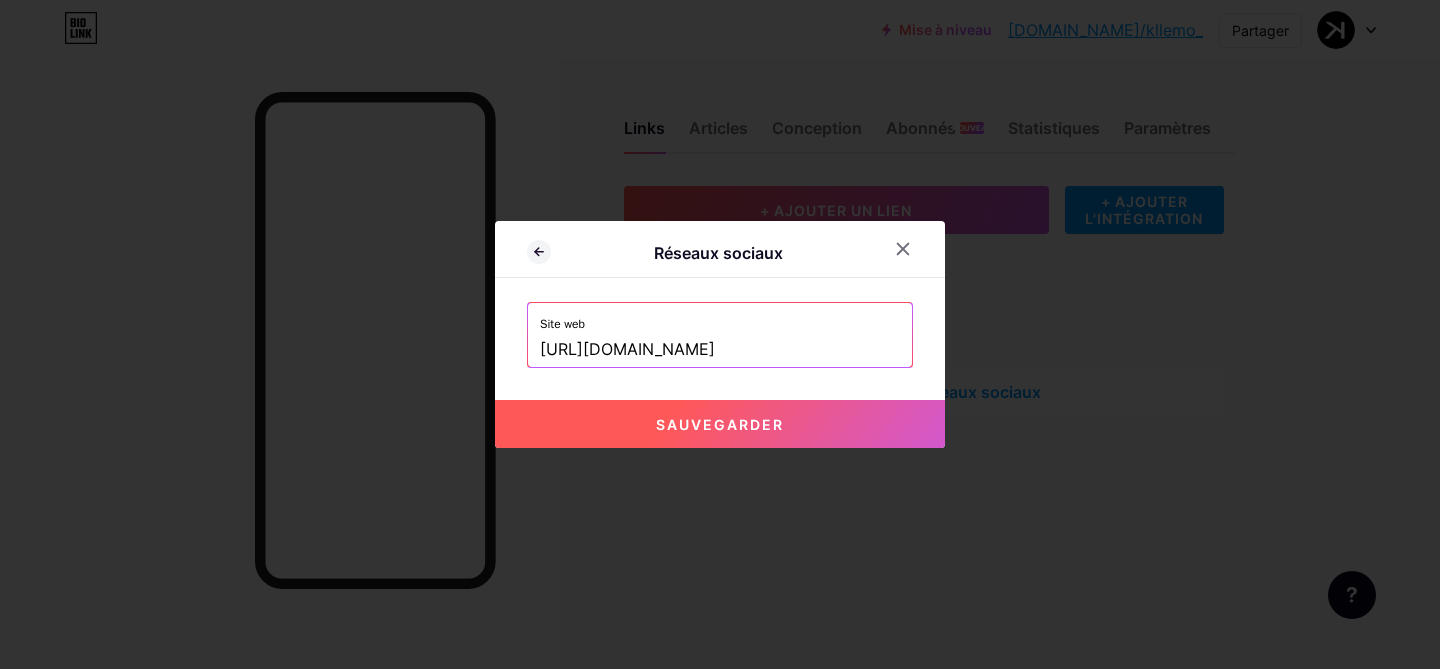 type on "[URL][DOMAIN_NAME]" 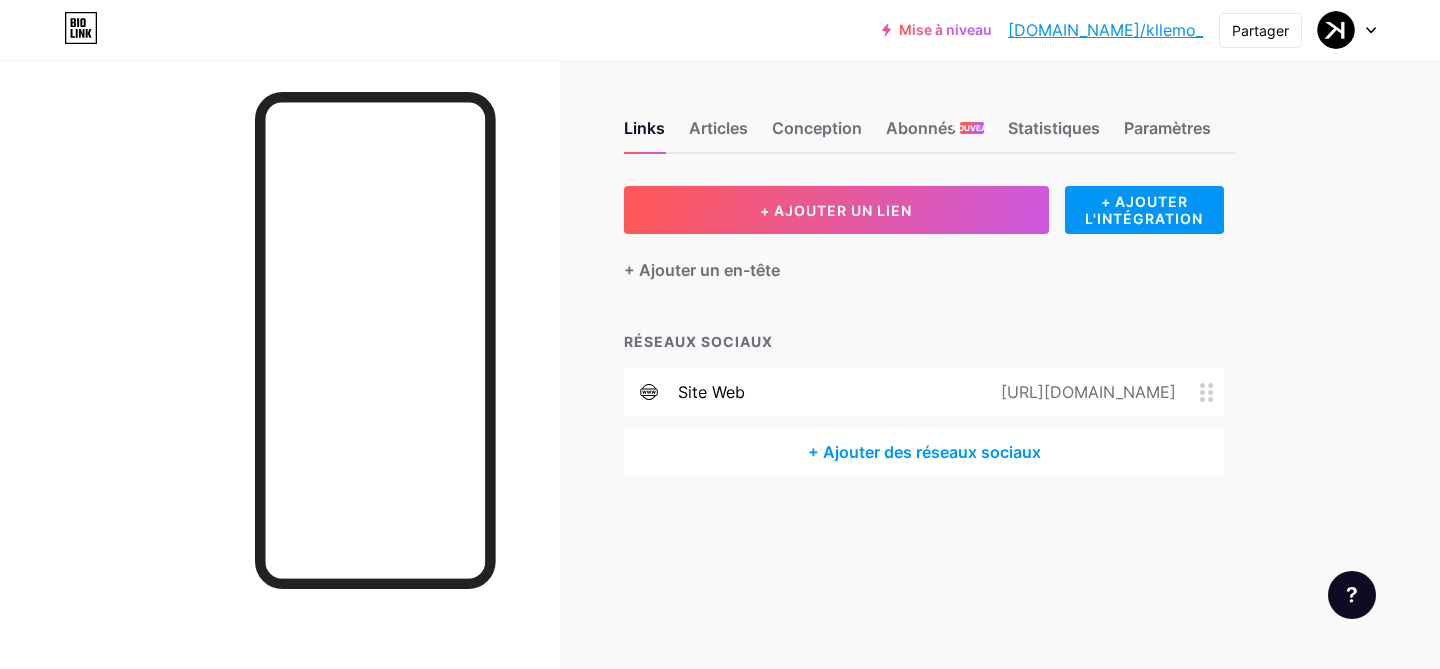 click on "+ Ajouter des réseaux sociaux" at bounding box center [924, 452] 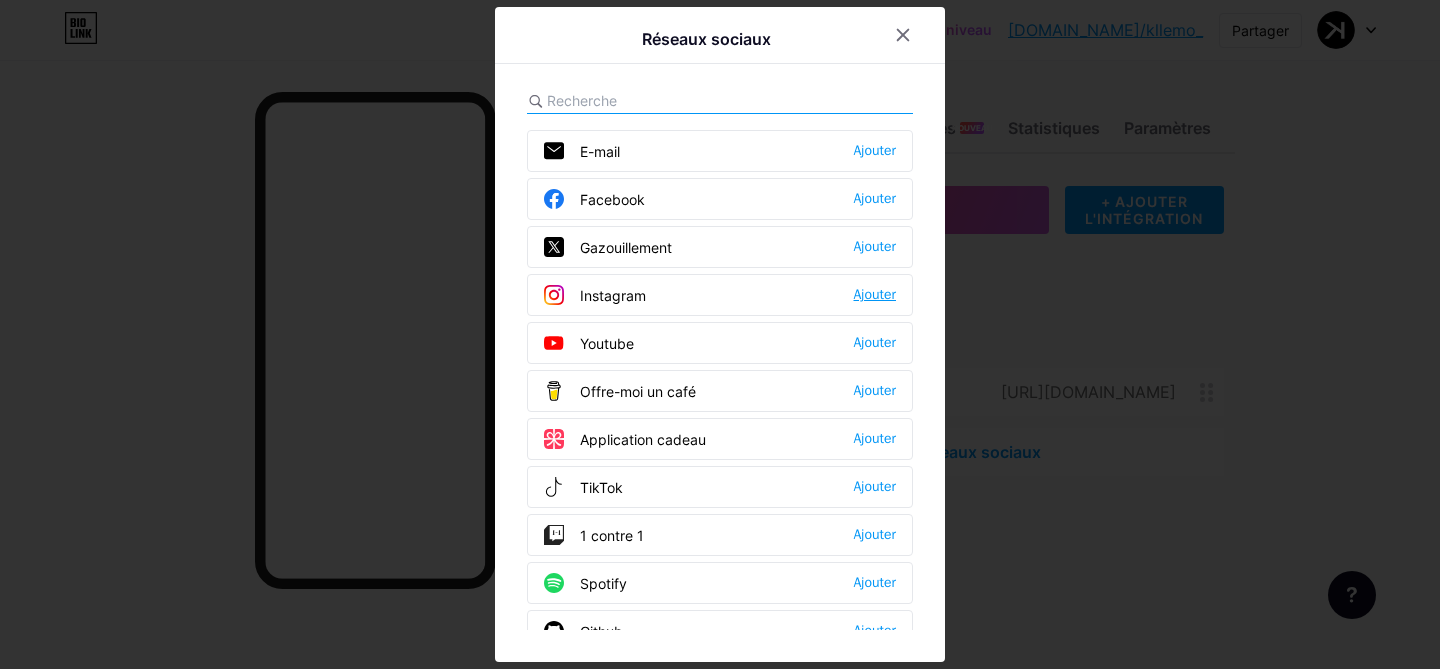 click on "Ajouter" at bounding box center [875, 294] 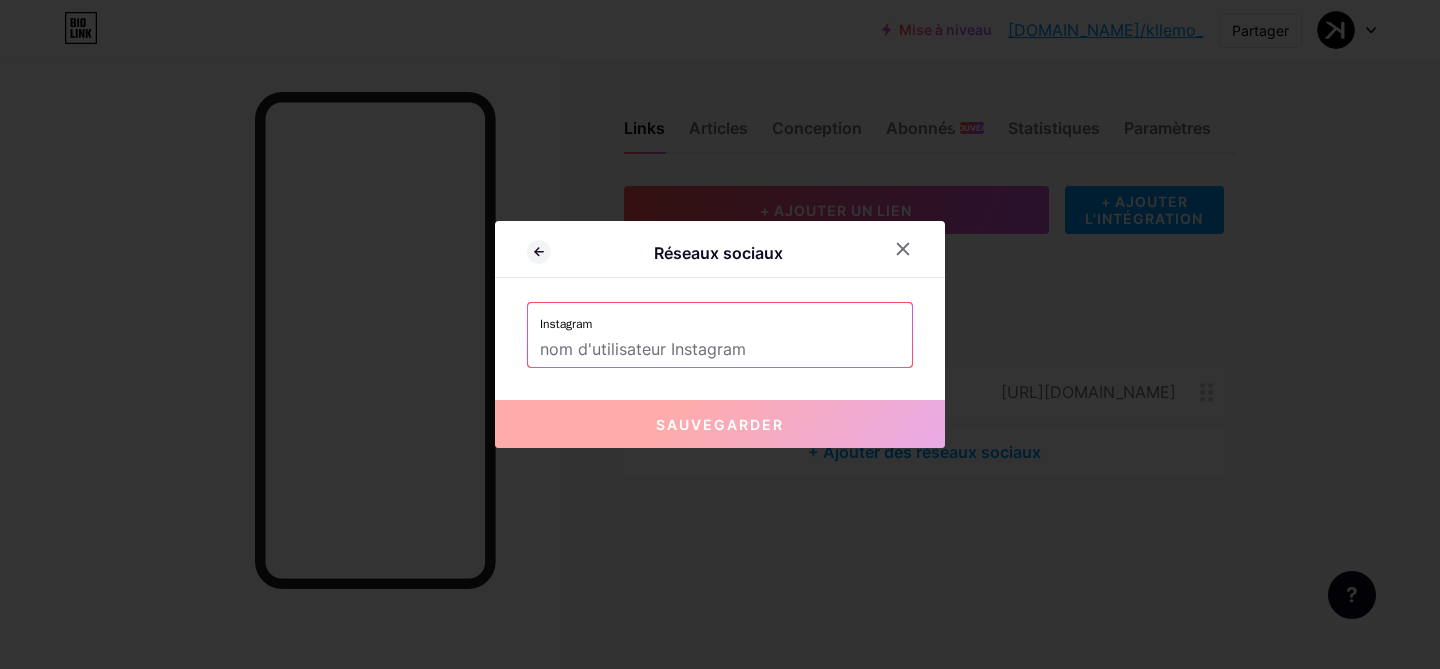 click at bounding box center [720, 350] 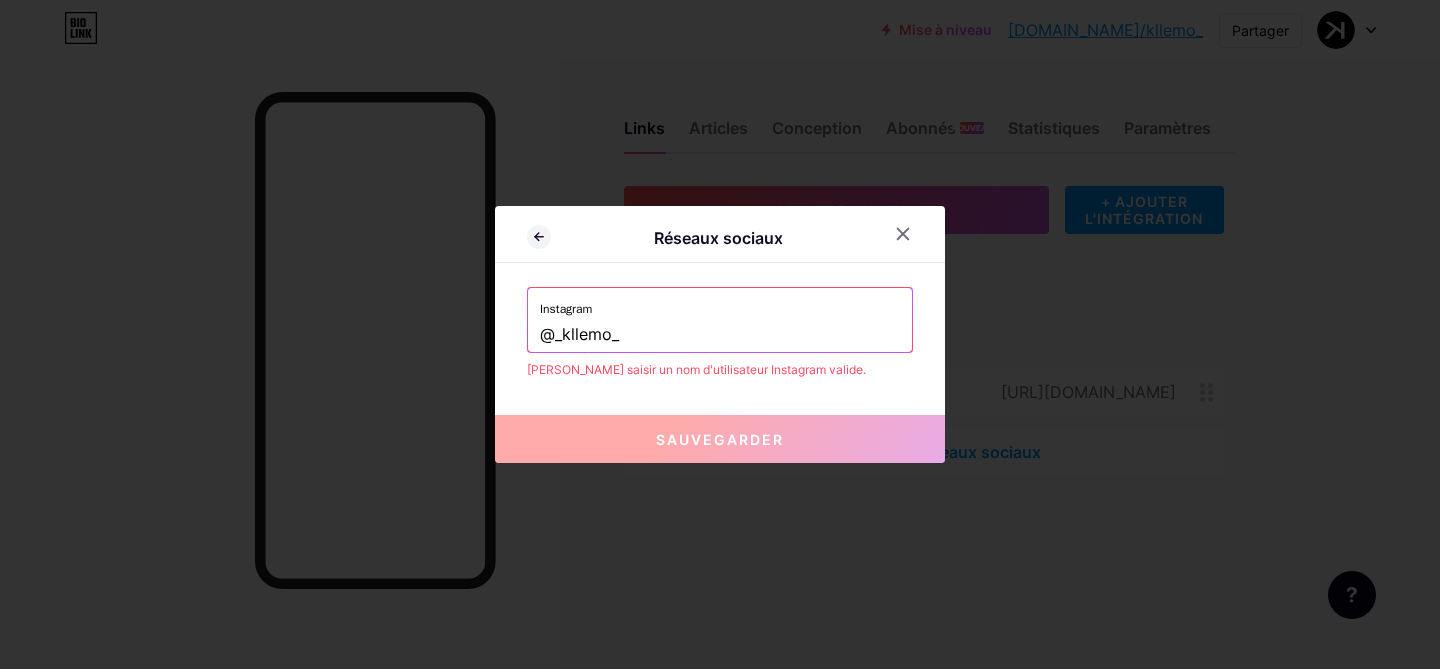 click on "@_kllemo_" at bounding box center (720, 335) 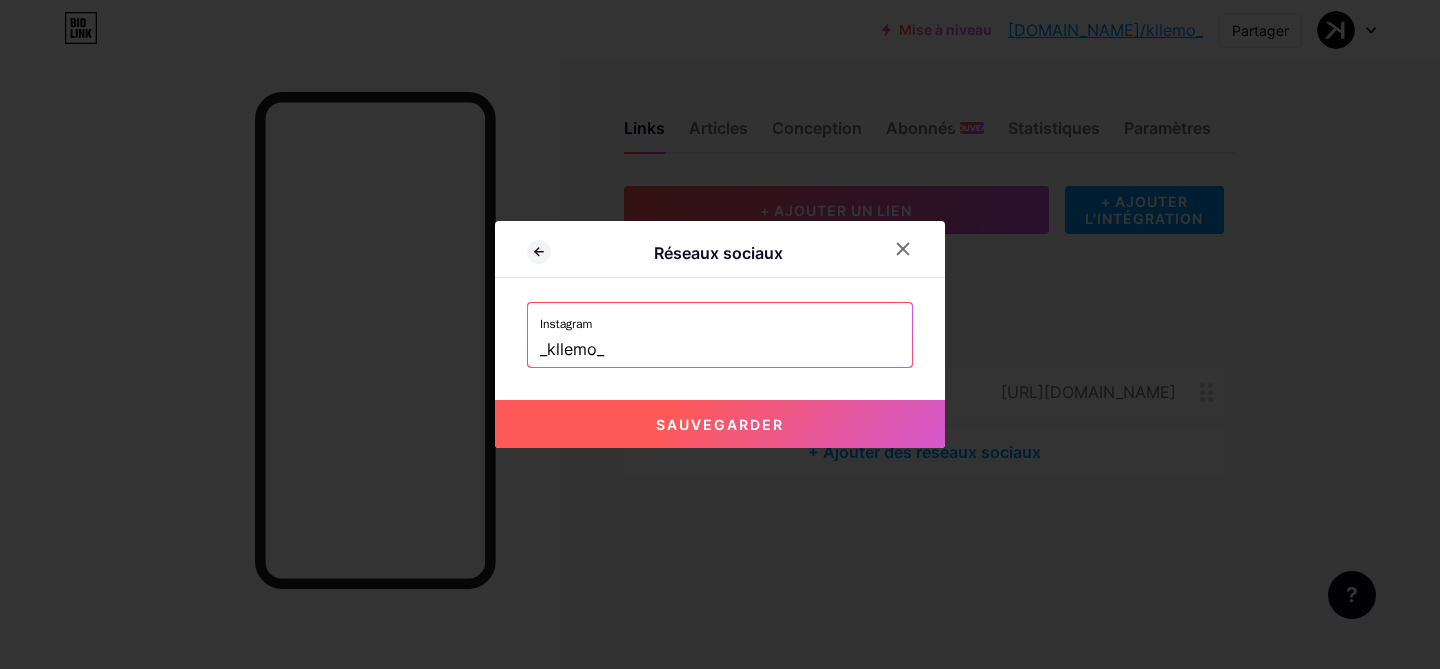 click on "Sauvegarder" at bounding box center [720, 424] 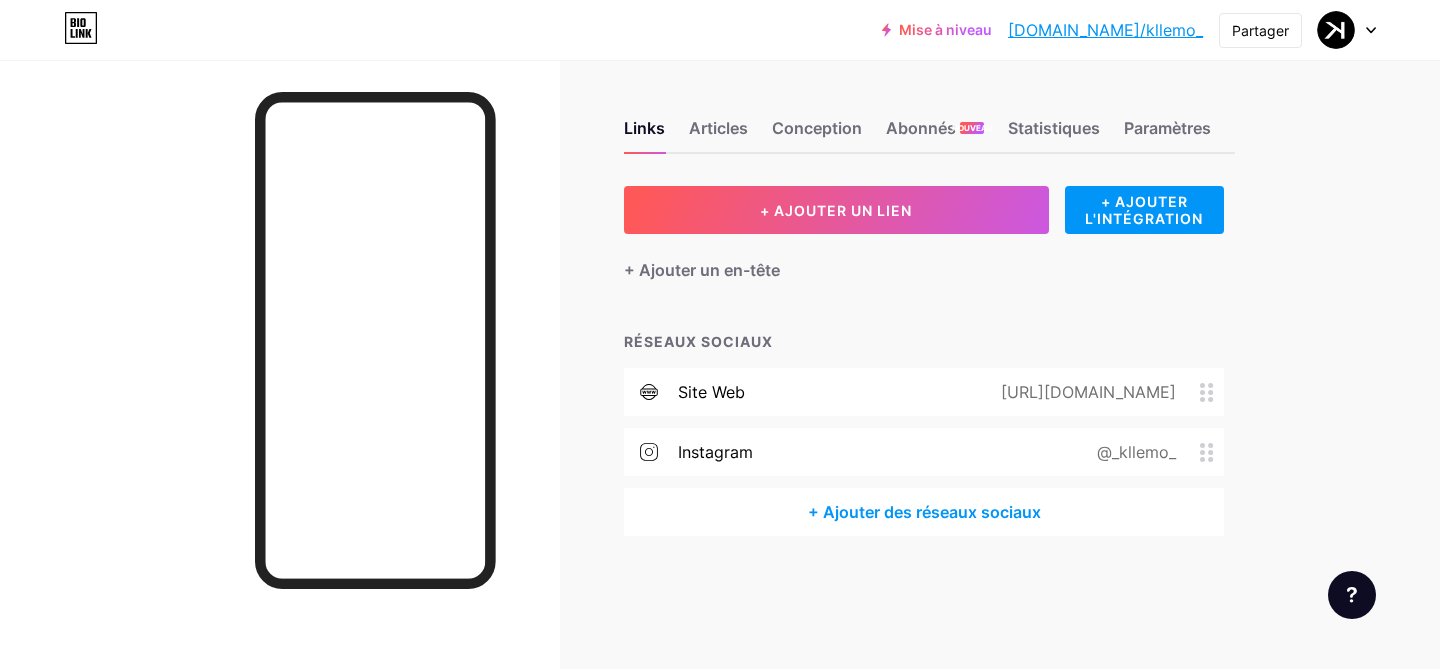click on "+ Ajouter des réseaux sociaux" at bounding box center [924, 512] 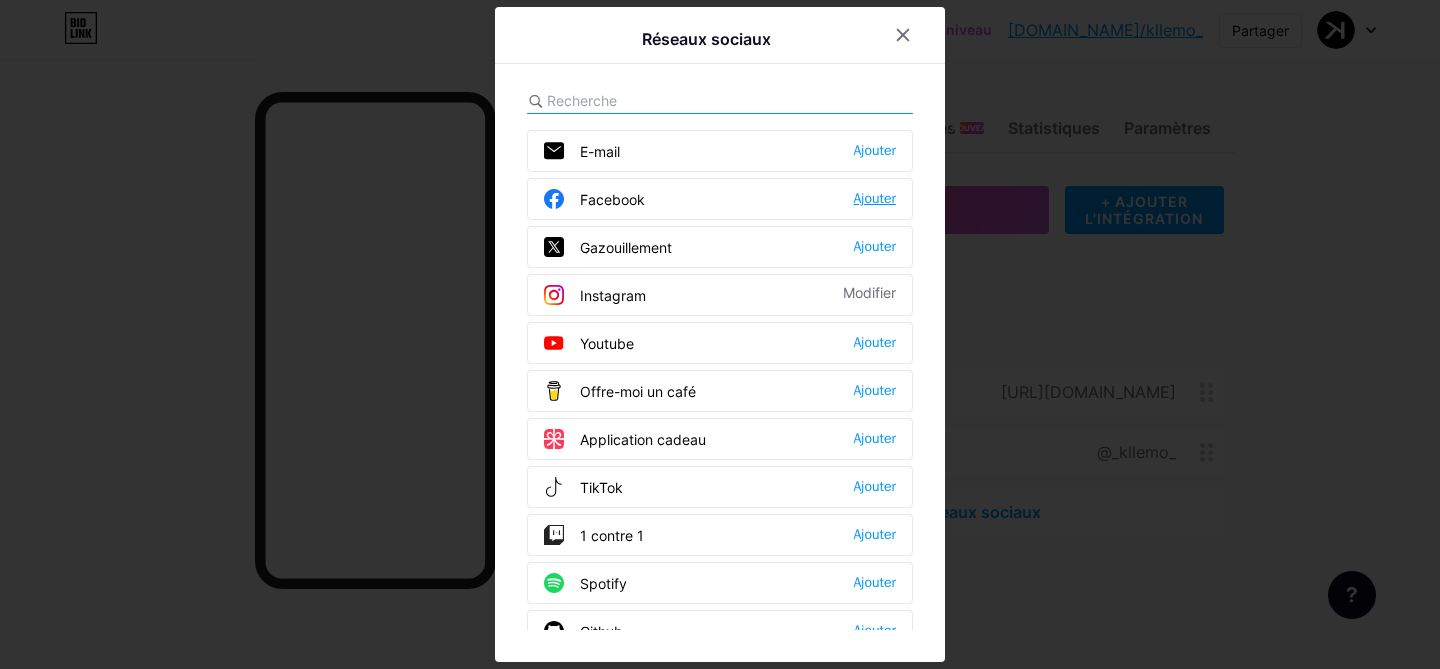 click on "Ajouter" at bounding box center (875, 198) 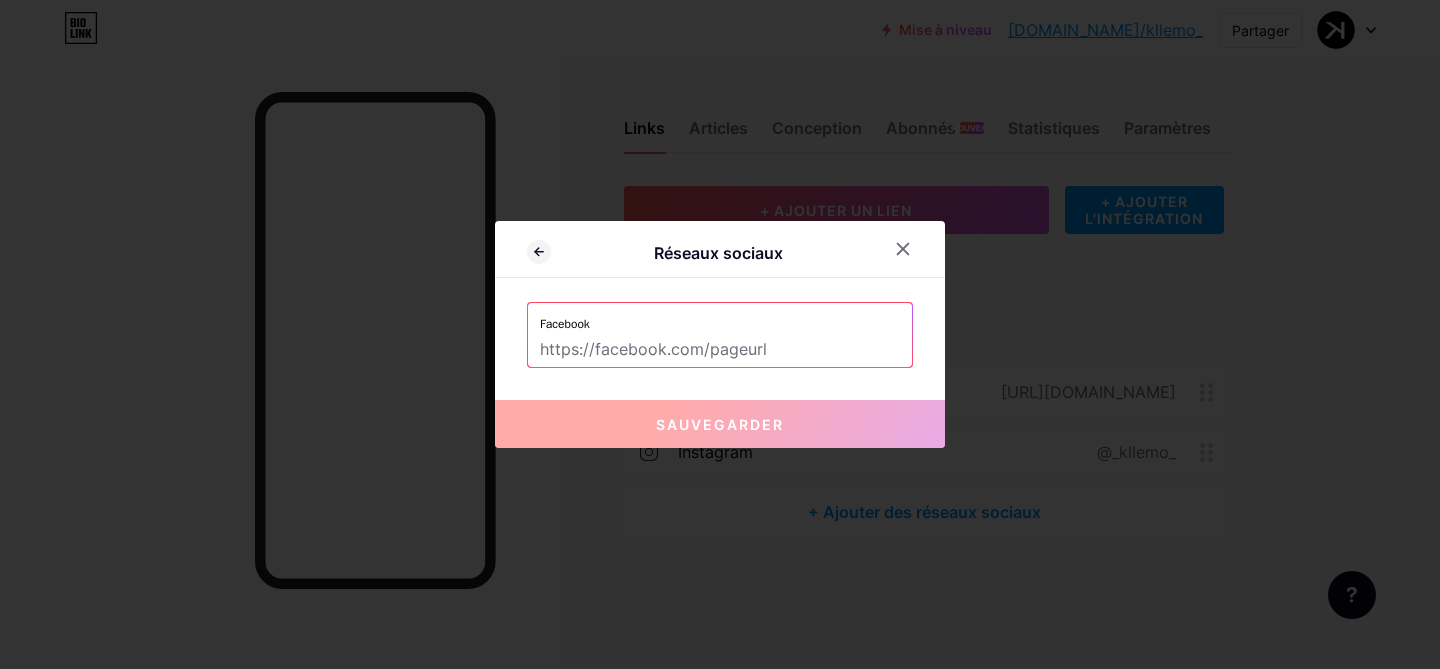 click at bounding box center [720, 350] 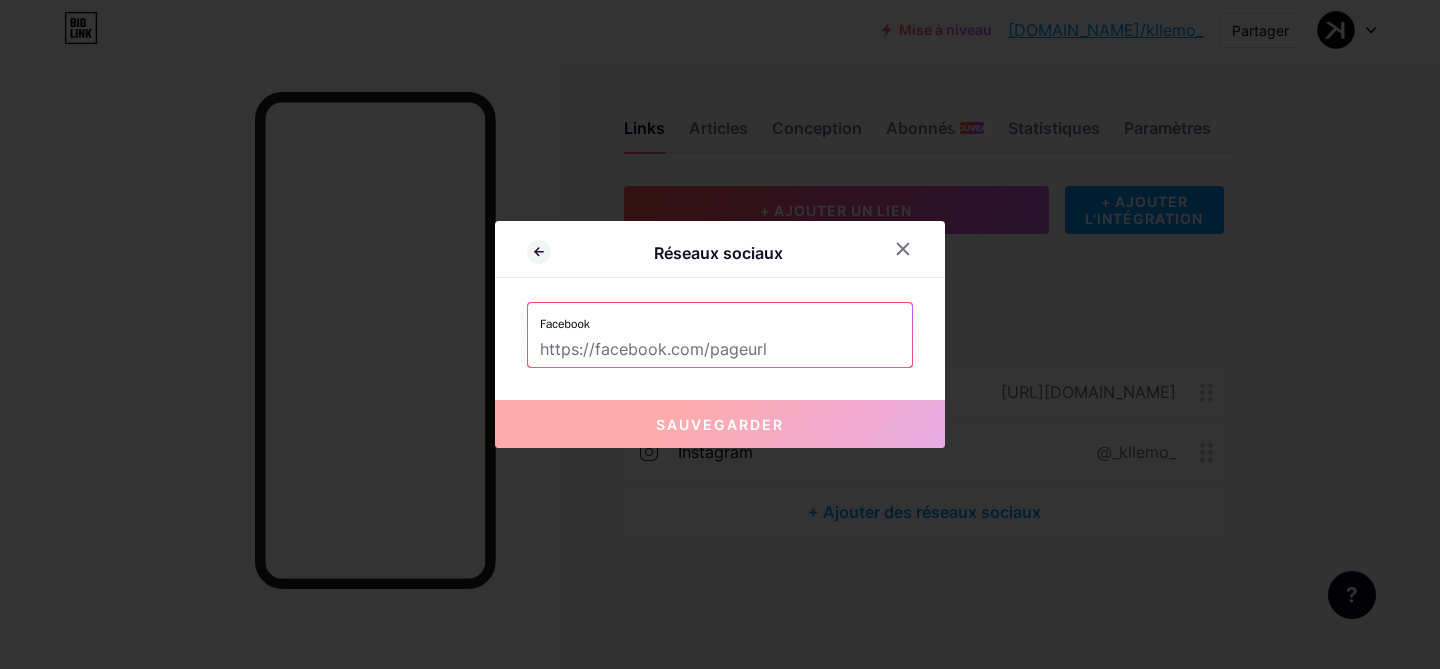 paste on "[URL][DOMAIN_NAME]" 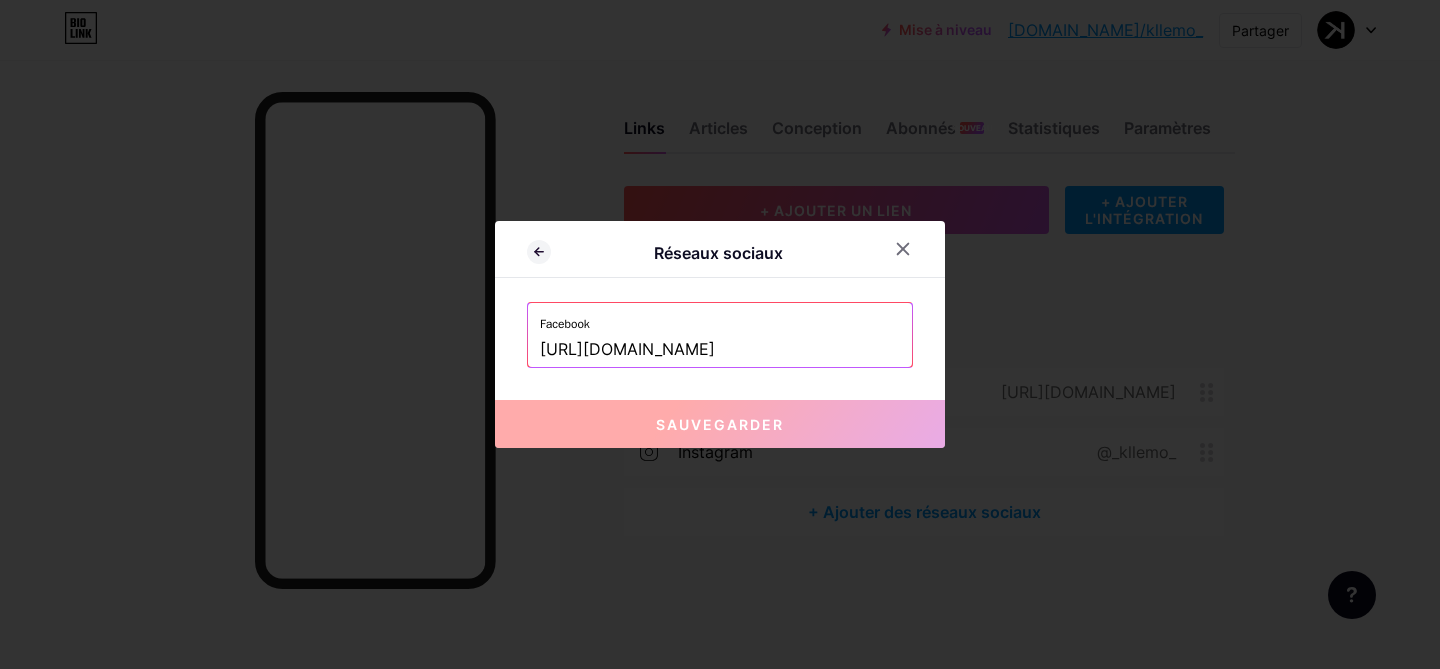 scroll, scrollTop: 0, scrollLeft: 98, axis: horizontal 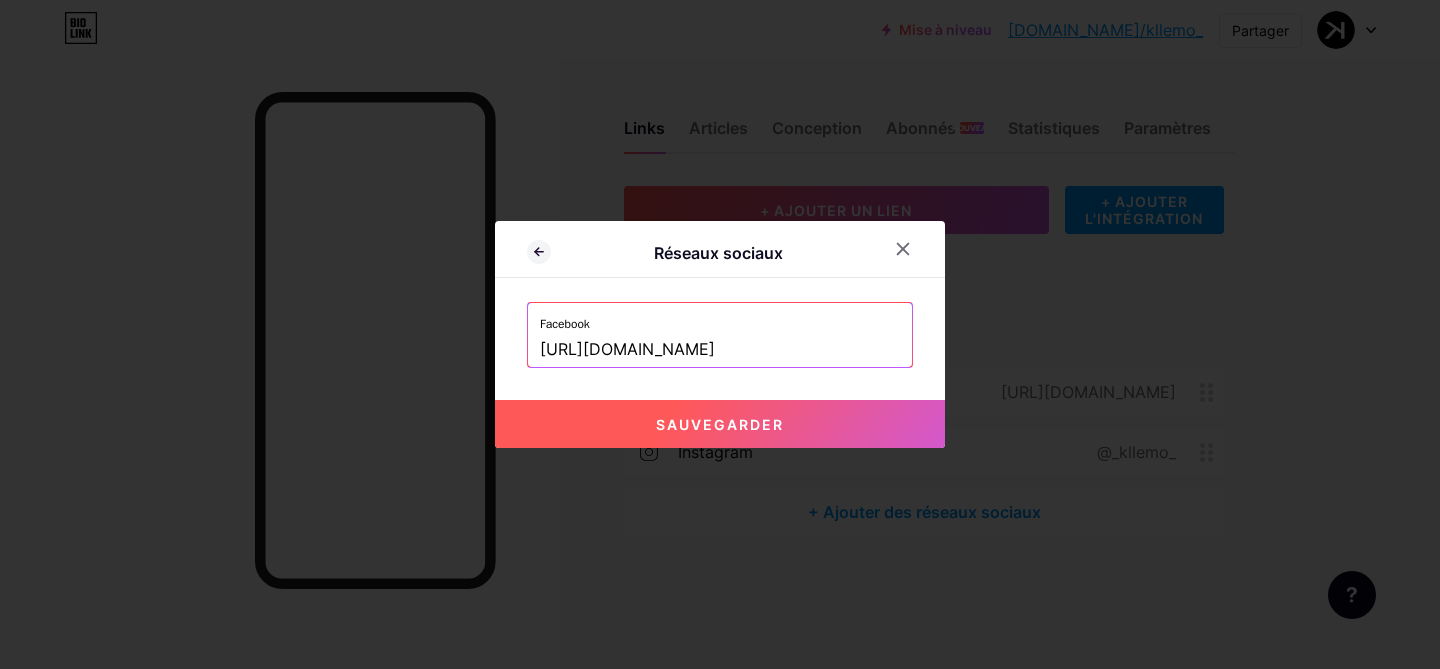type on "[URL][DOMAIN_NAME]" 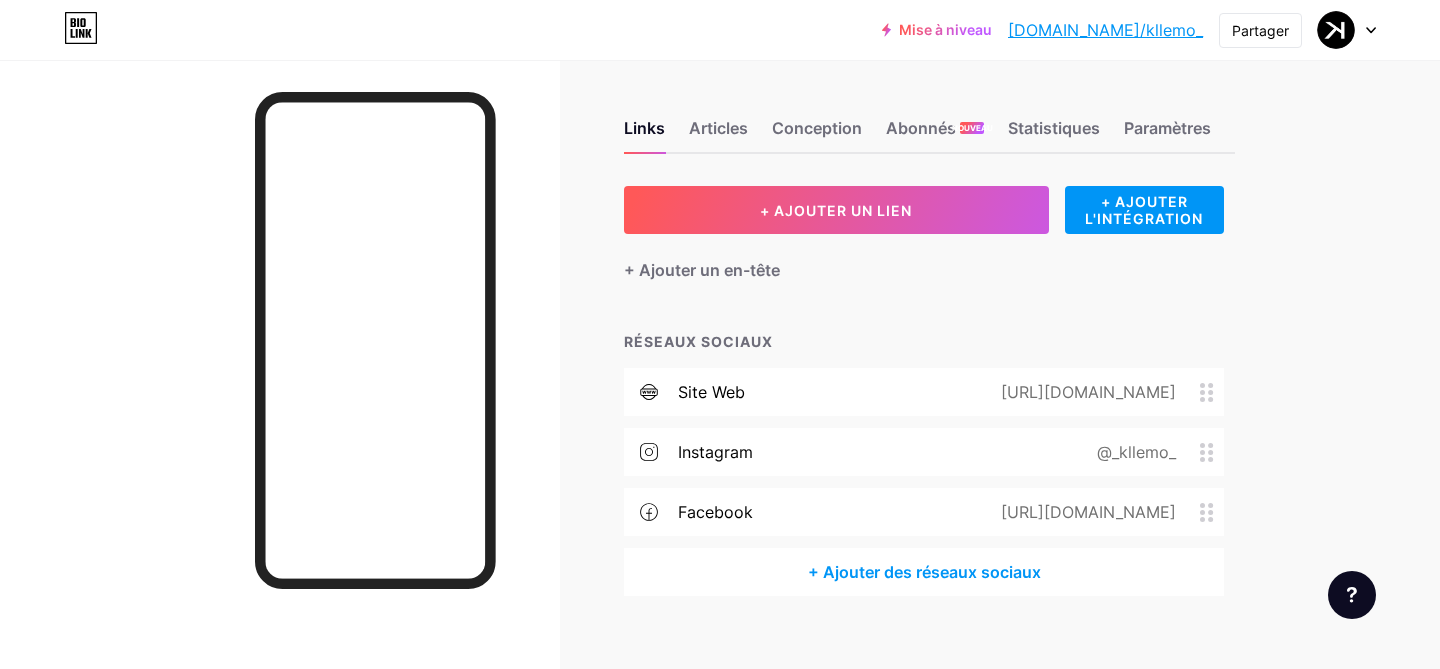 click on "+ Ajouter des réseaux sociaux" at bounding box center [924, 572] 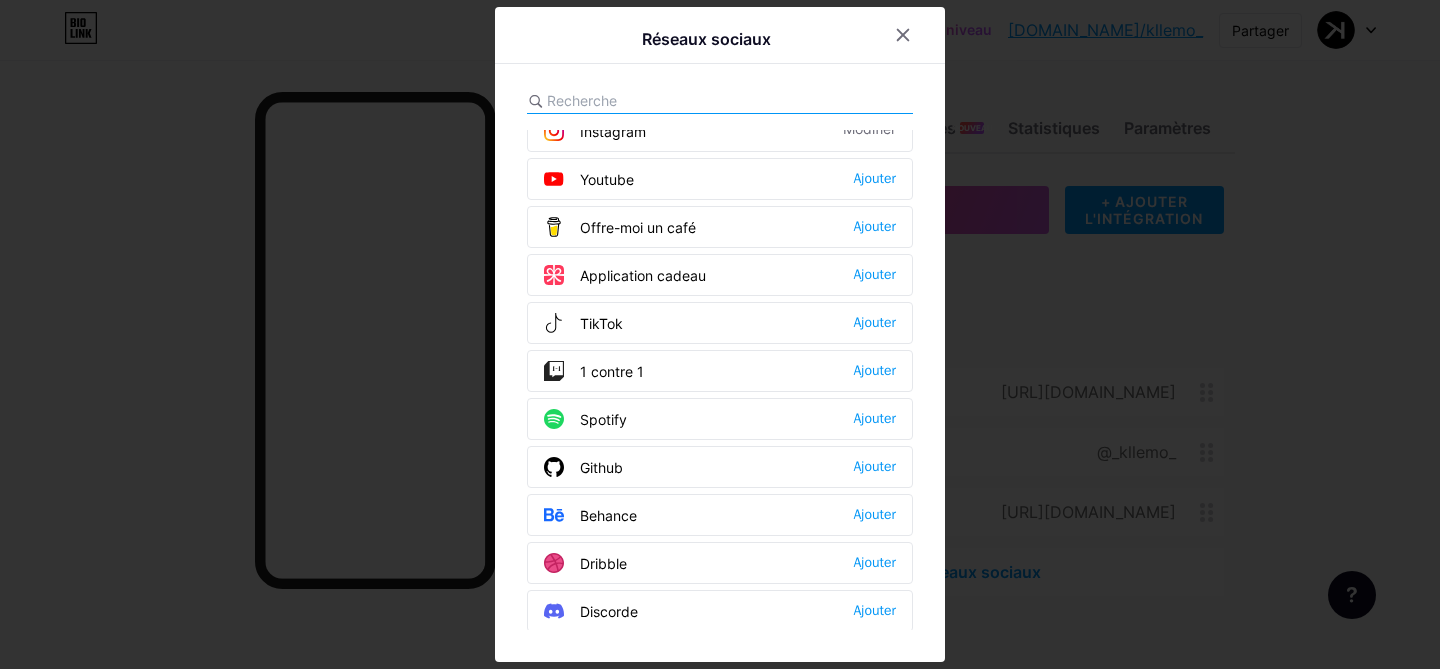 scroll, scrollTop: 168, scrollLeft: 0, axis: vertical 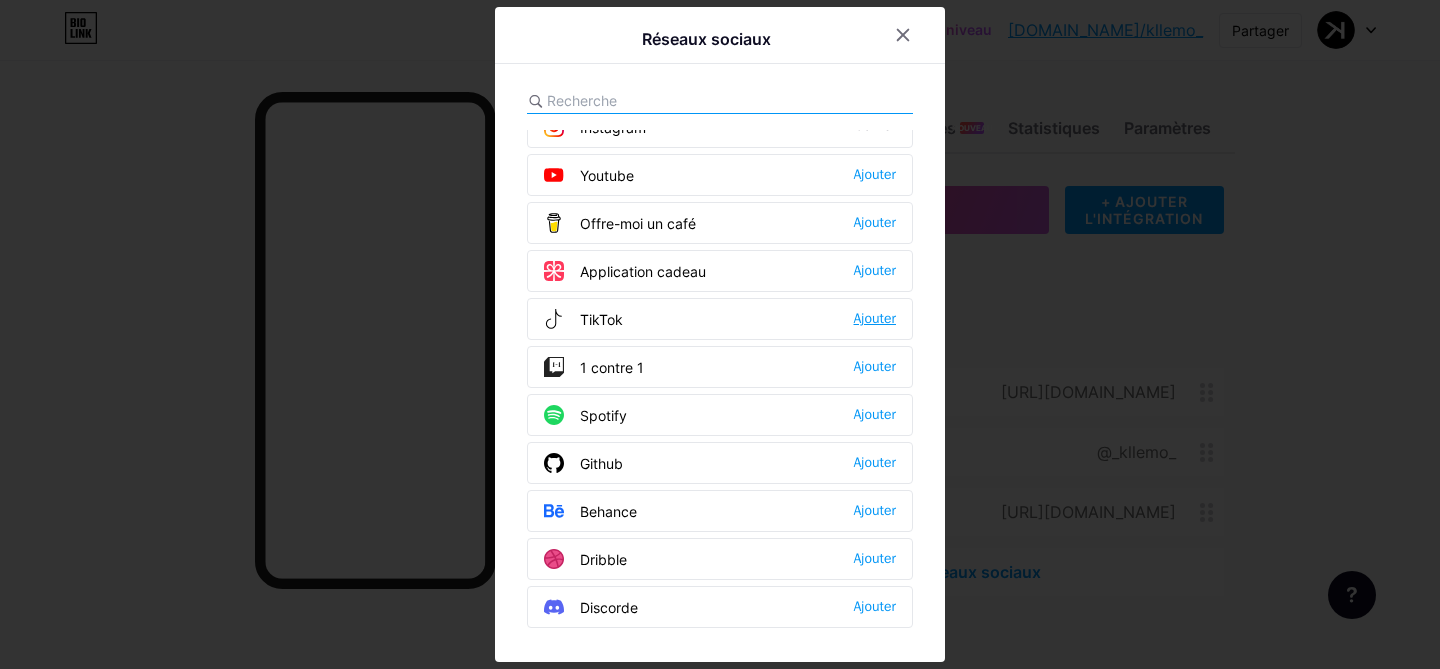 click on "Ajouter" at bounding box center [875, 318] 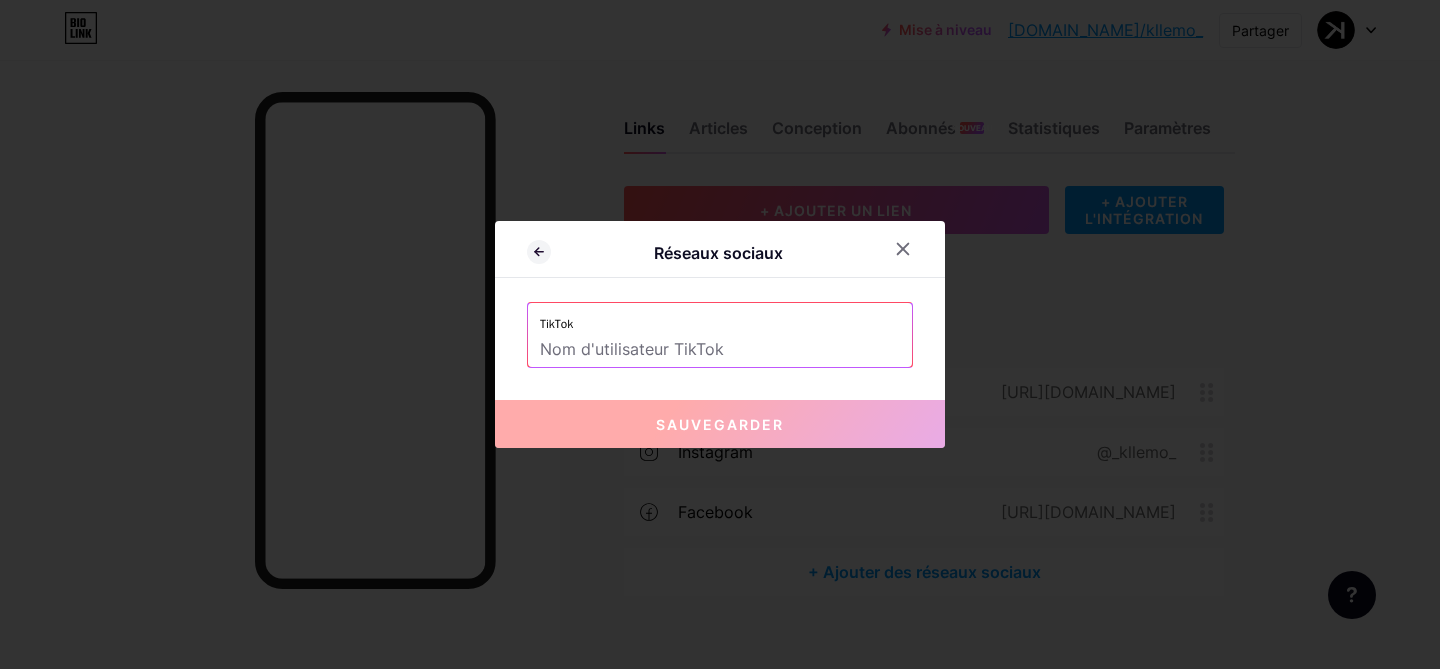 click at bounding box center [720, 350] 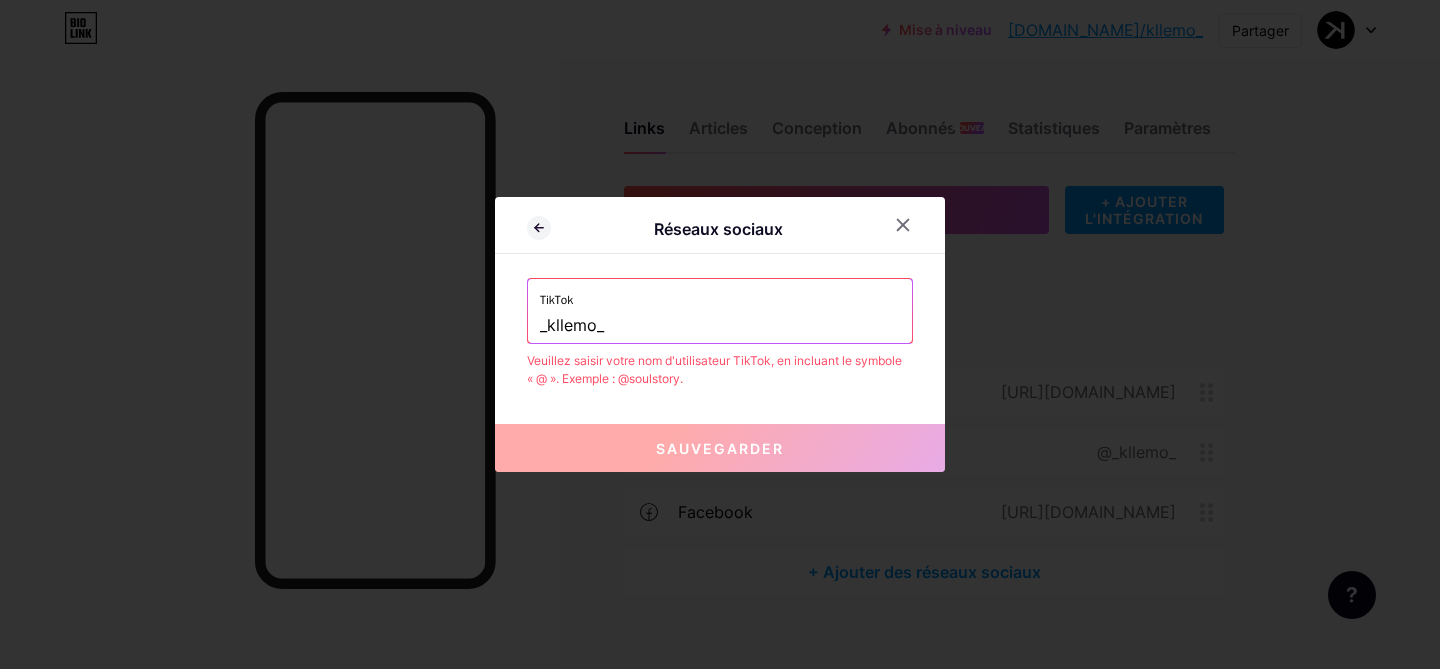 click on "_kllemo_" at bounding box center [720, 326] 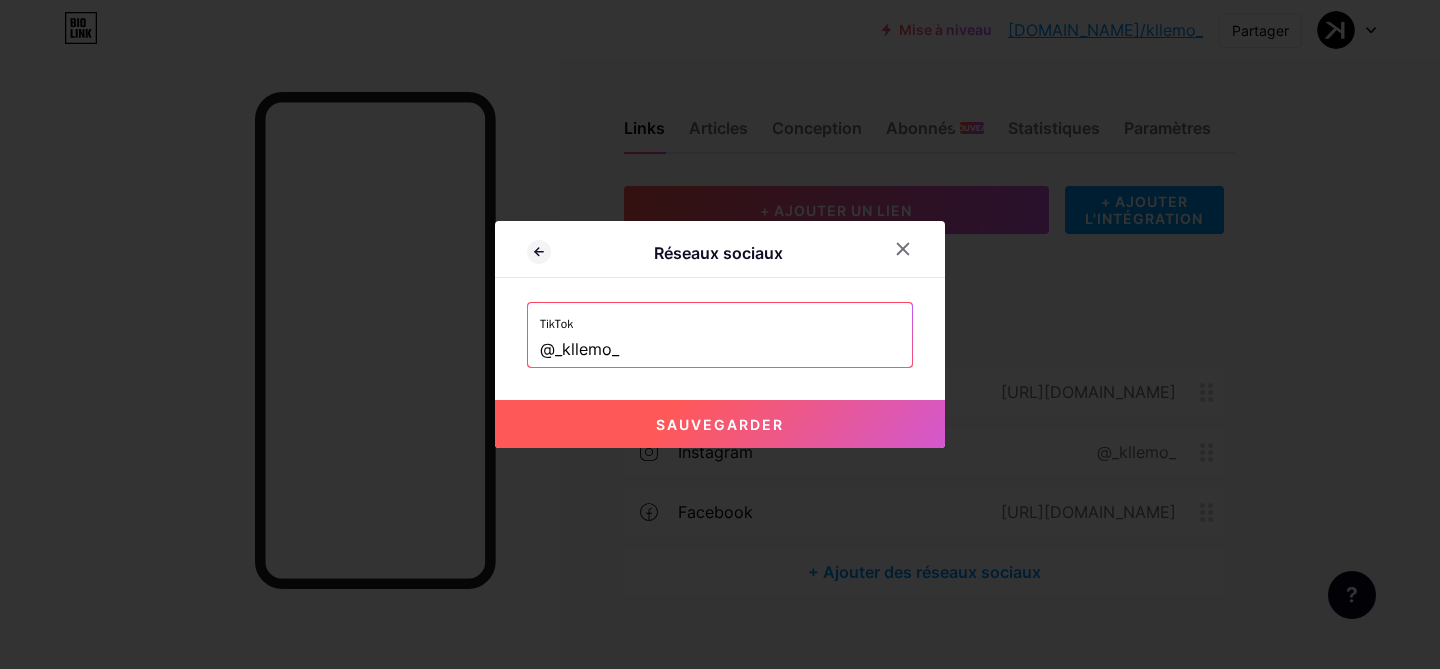 click on "Sauvegarder" at bounding box center [720, 424] 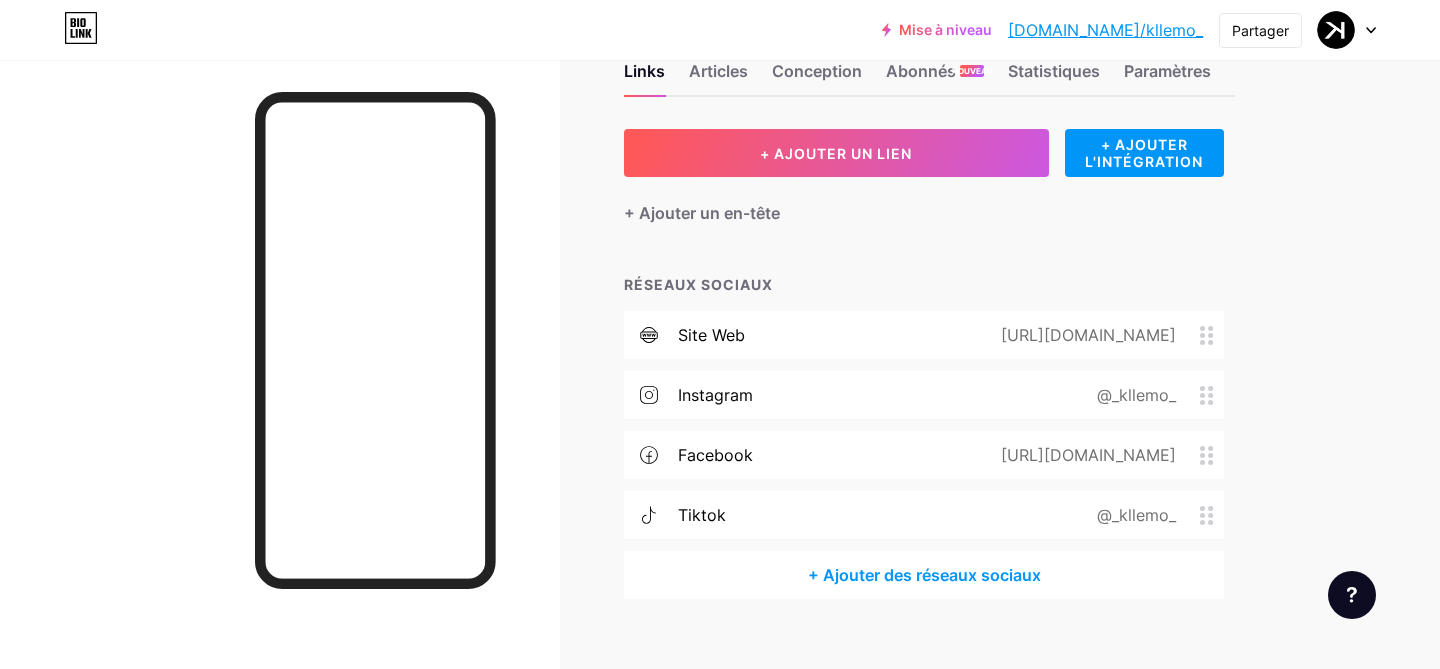 scroll, scrollTop: 86, scrollLeft: 0, axis: vertical 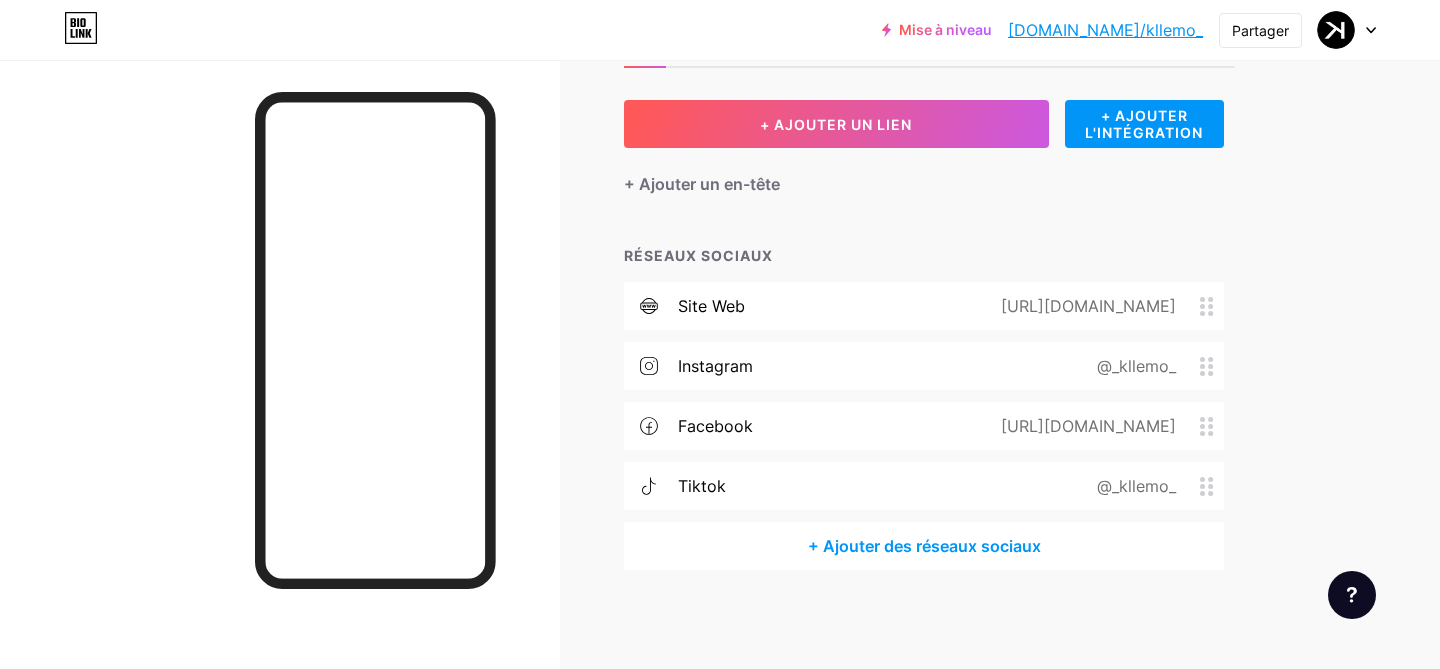 click on "+ Ajouter des réseaux sociaux" at bounding box center (924, 546) 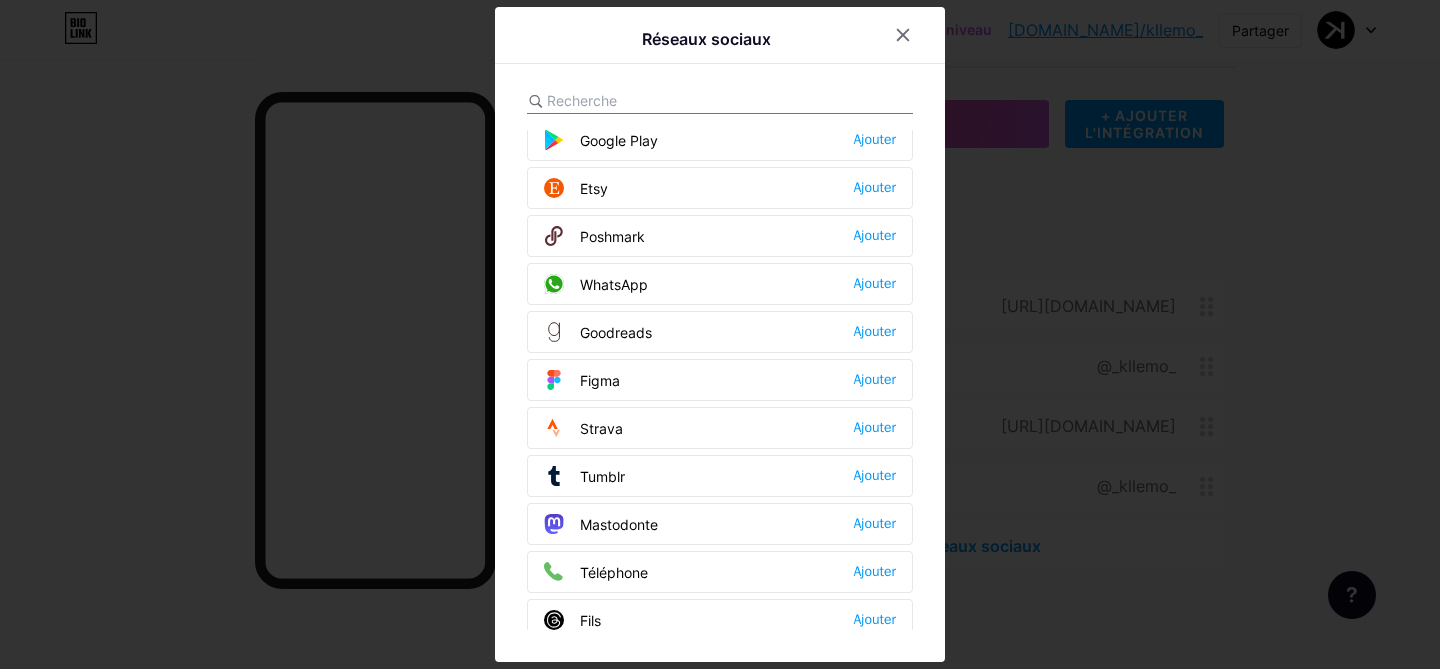 scroll, scrollTop: 1603, scrollLeft: 0, axis: vertical 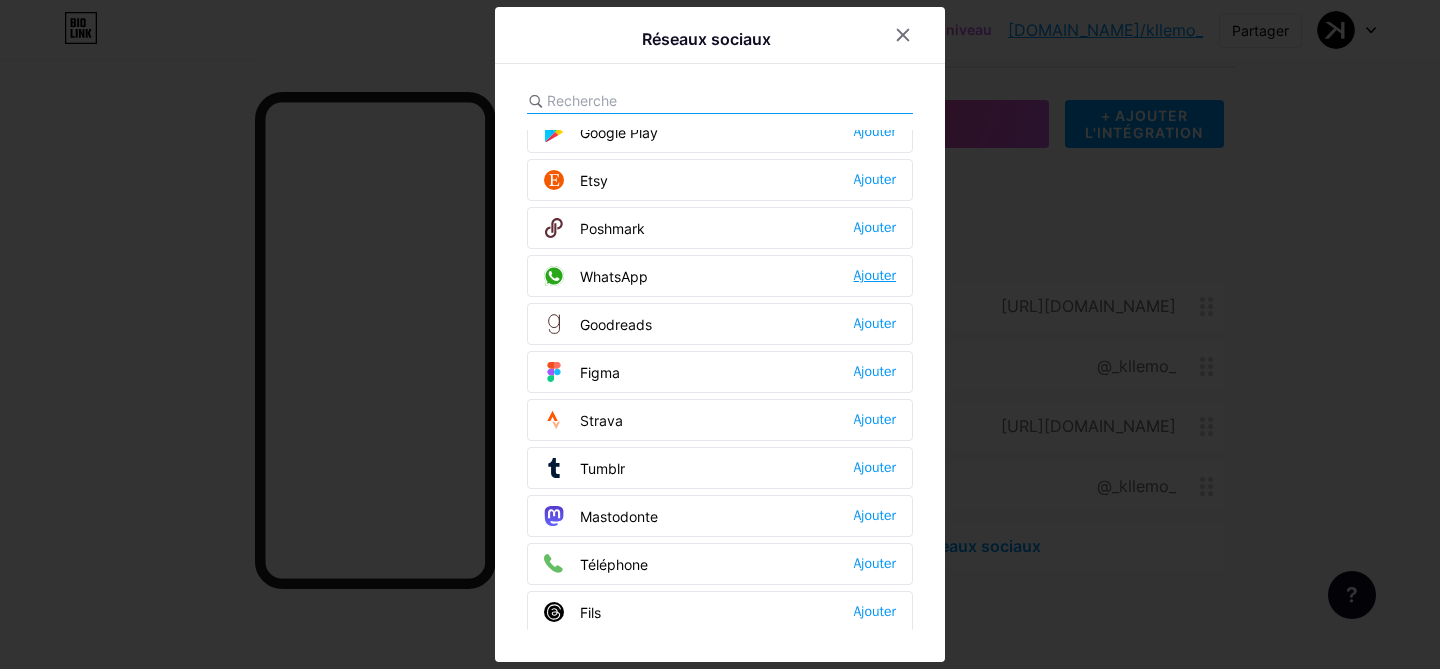 click on "Ajouter" at bounding box center (875, 275) 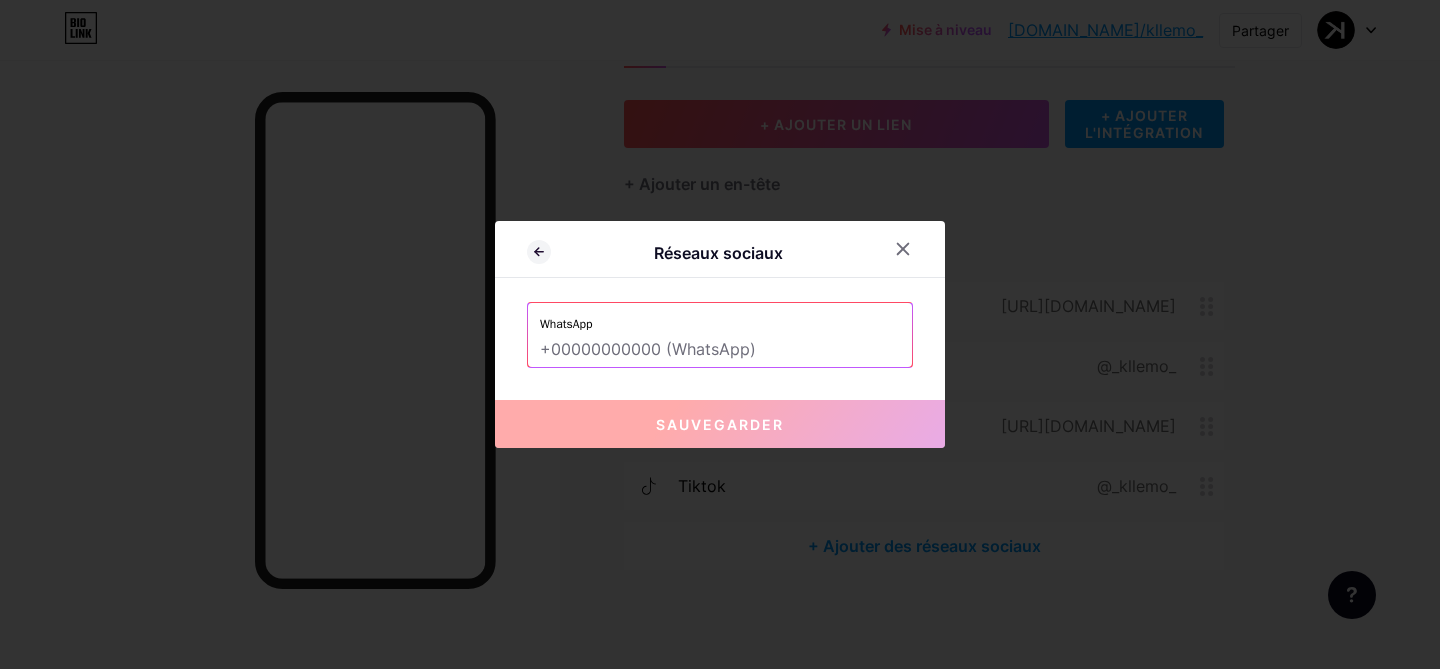 click at bounding box center [720, 350] 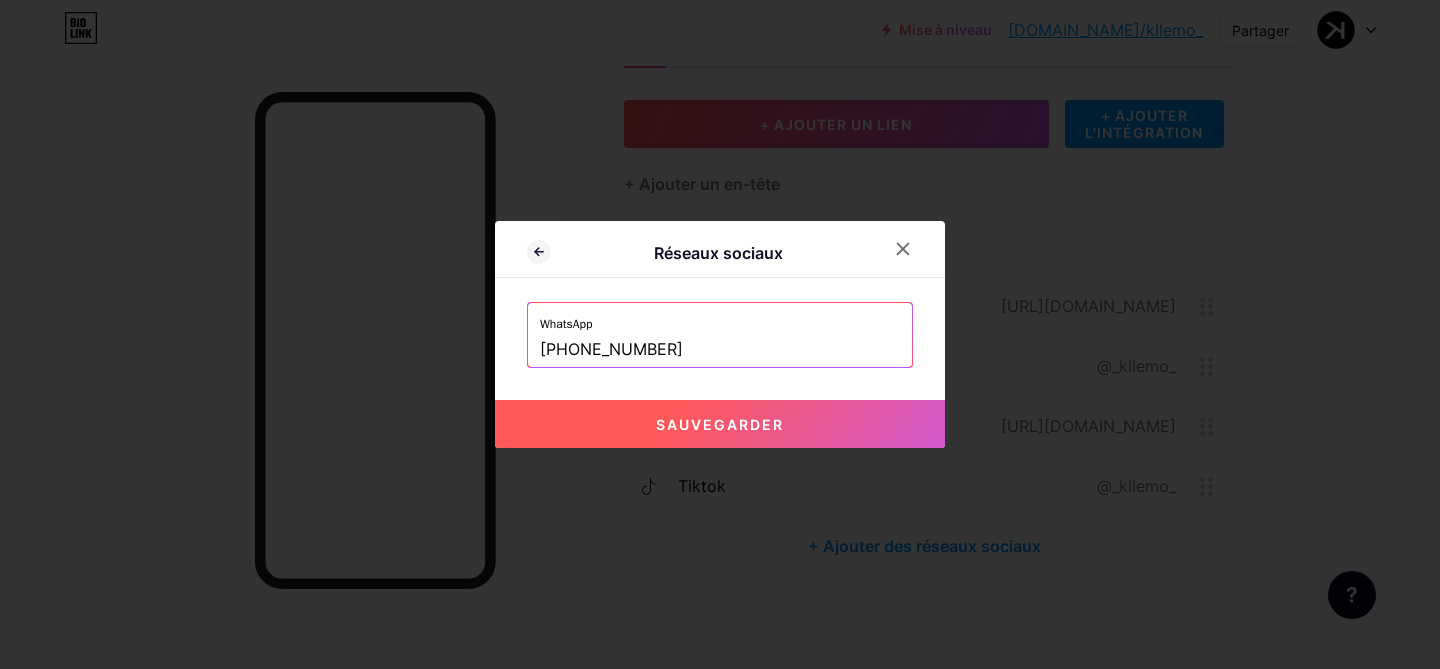 click on "Sauvegarder" at bounding box center (720, 424) 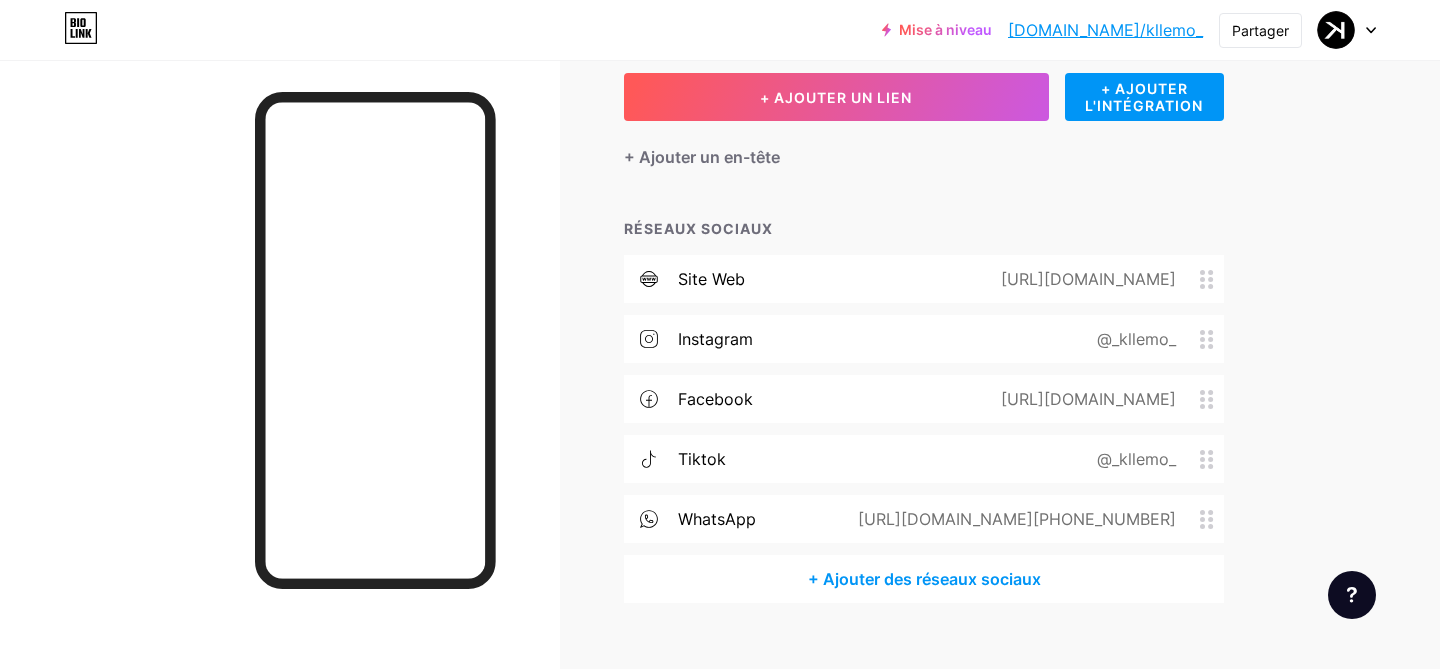 scroll, scrollTop: 146, scrollLeft: 0, axis: vertical 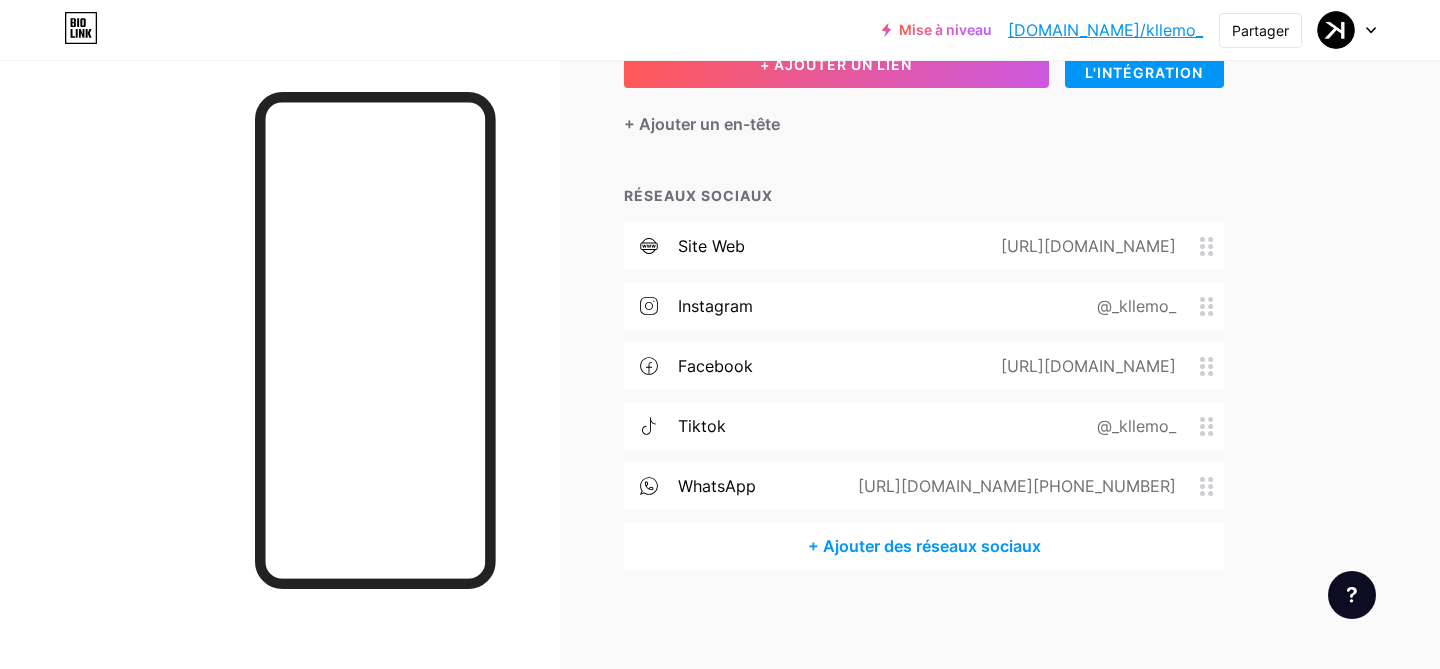 click on "+ Ajouter des réseaux sociaux" at bounding box center (924, 546) 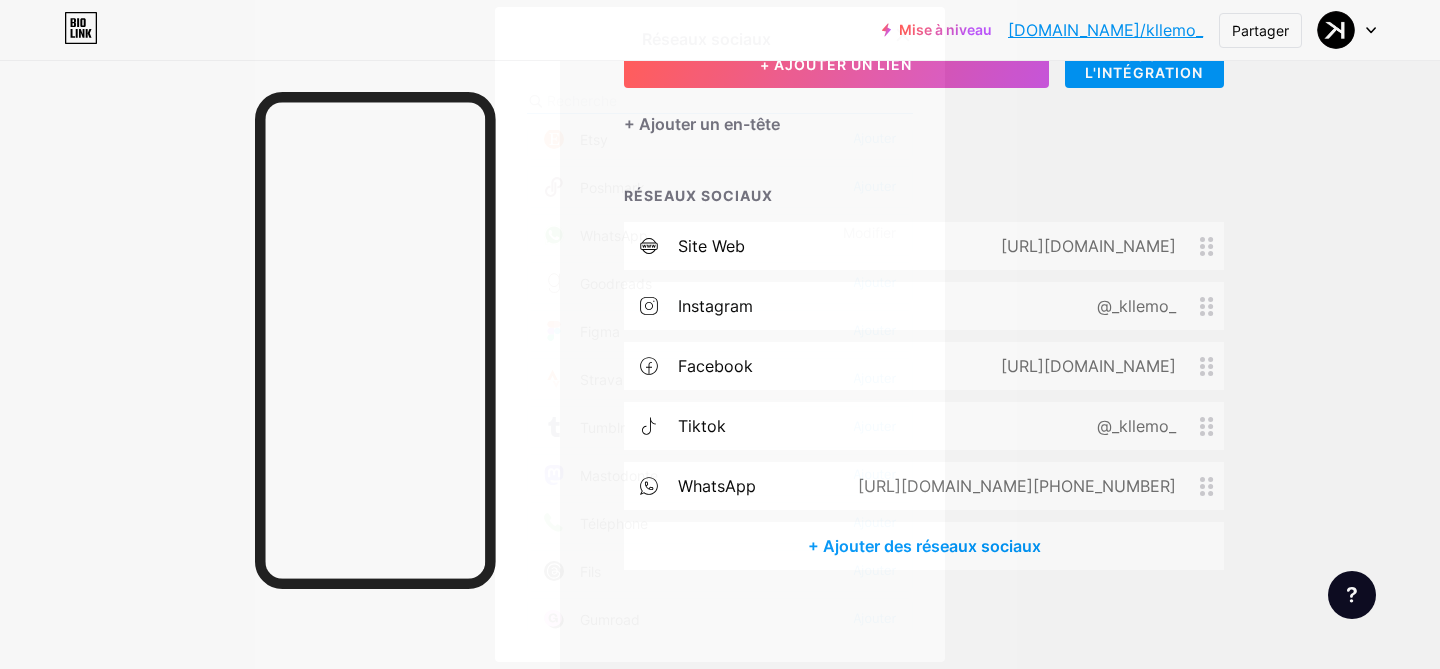 scroll, scrollTop: 1645, scrollLeft: 0, axis: vertical 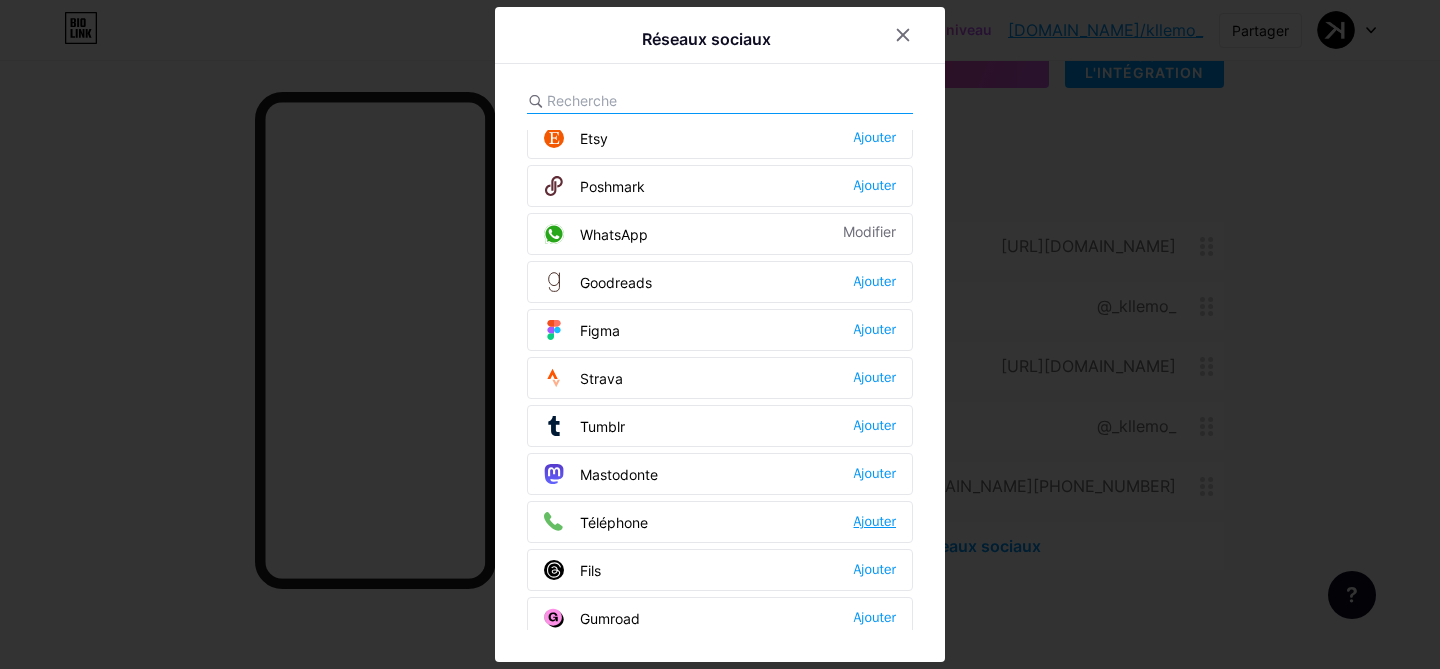 click on "Ajouter" at bounding box center [875, 521] 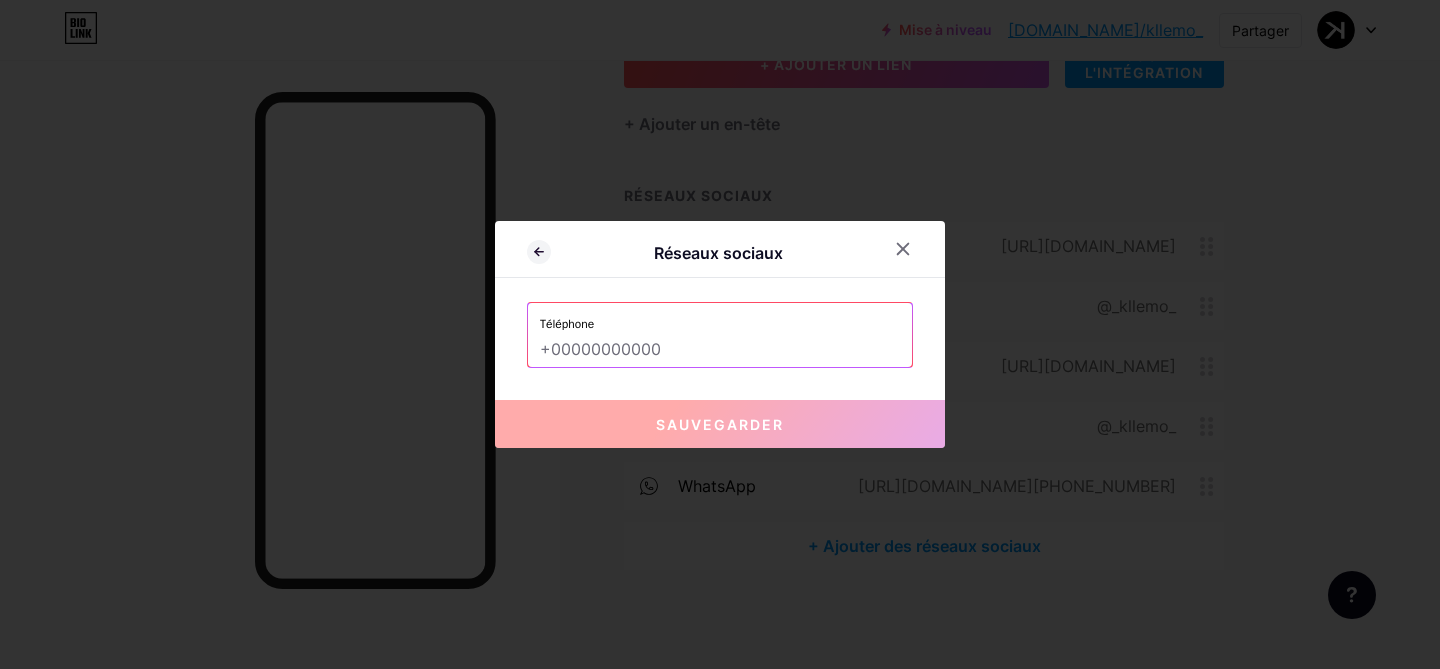click at bounding box center (720, 350) 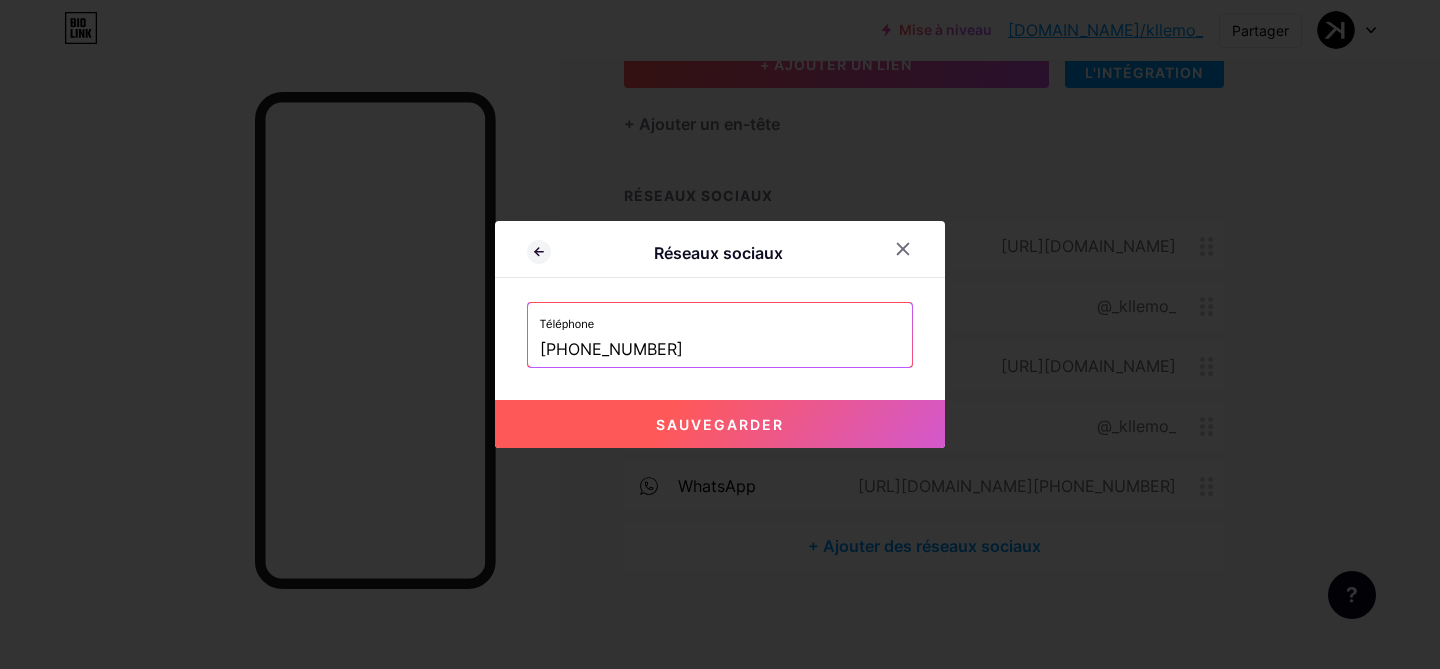 click on "Sauvegarder" at bounding box center (720, 424) 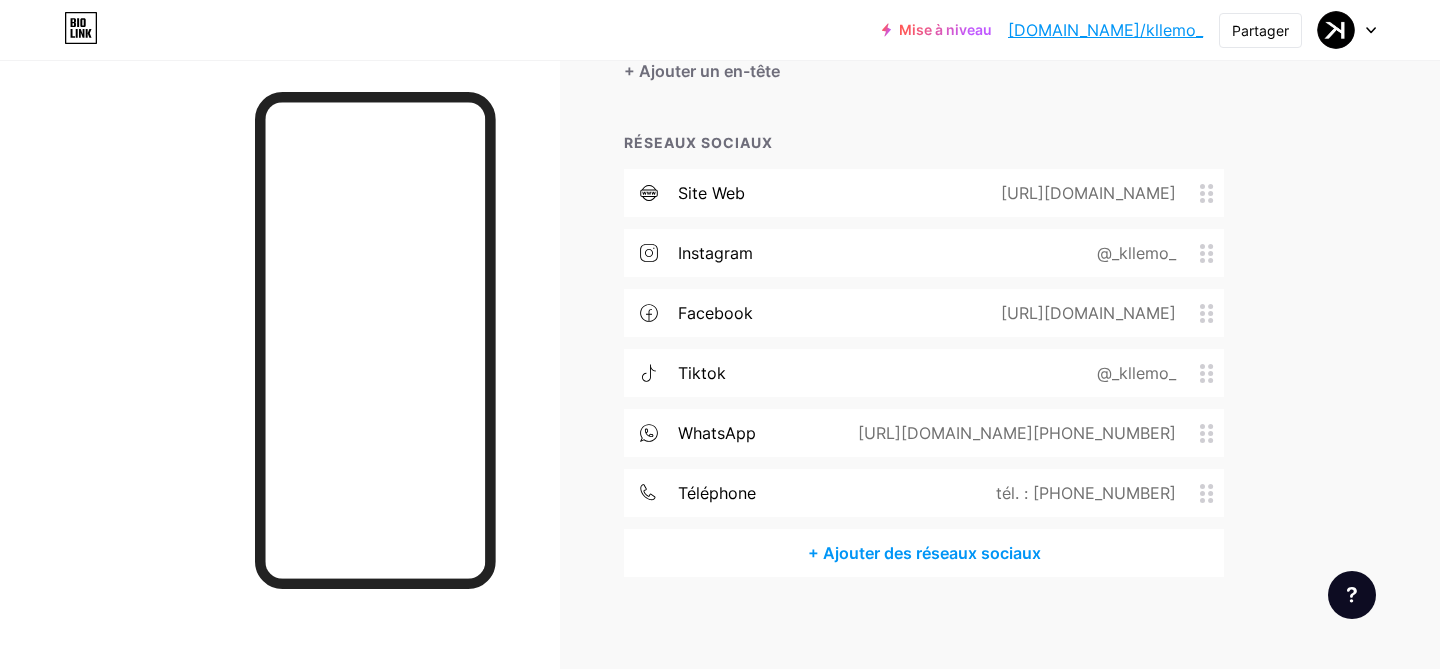 scroll, scrollTop: 206, scrollLeft: 0, axis: vertical 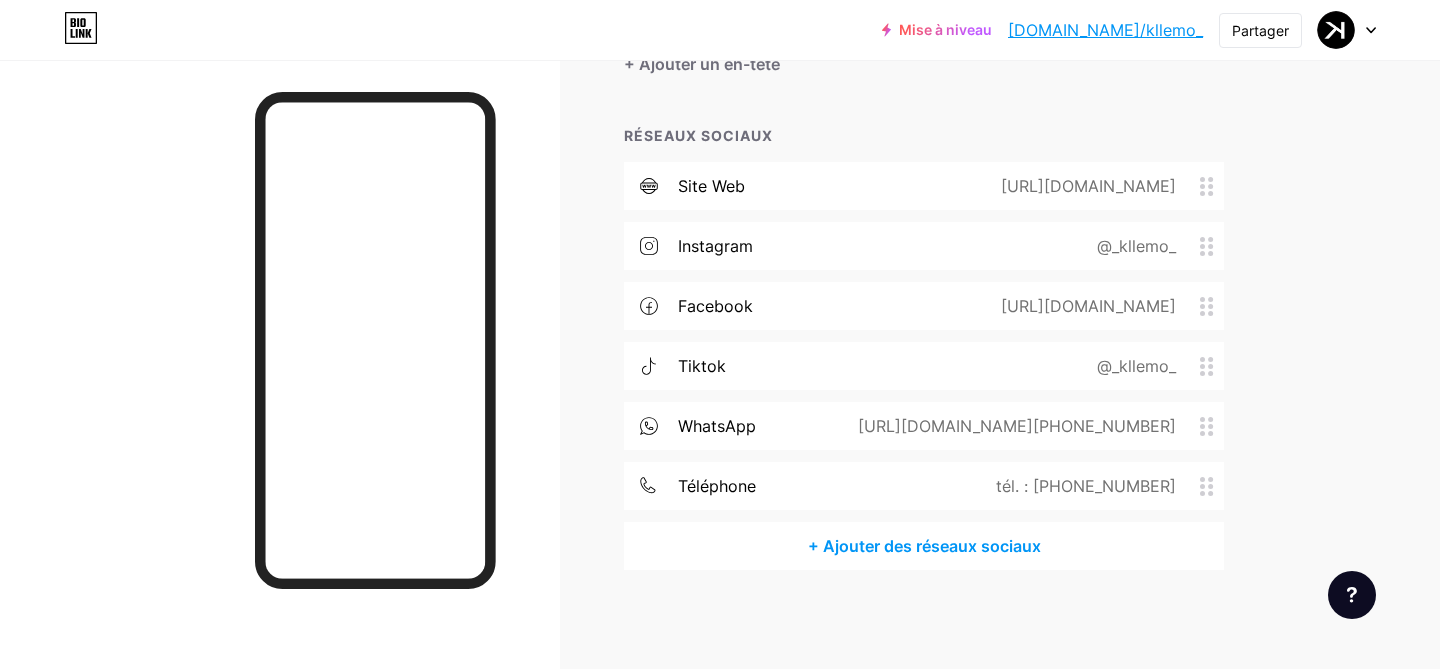 click on "+ Ajouter des réseaux sociaux" at bounding box center [924, 546] 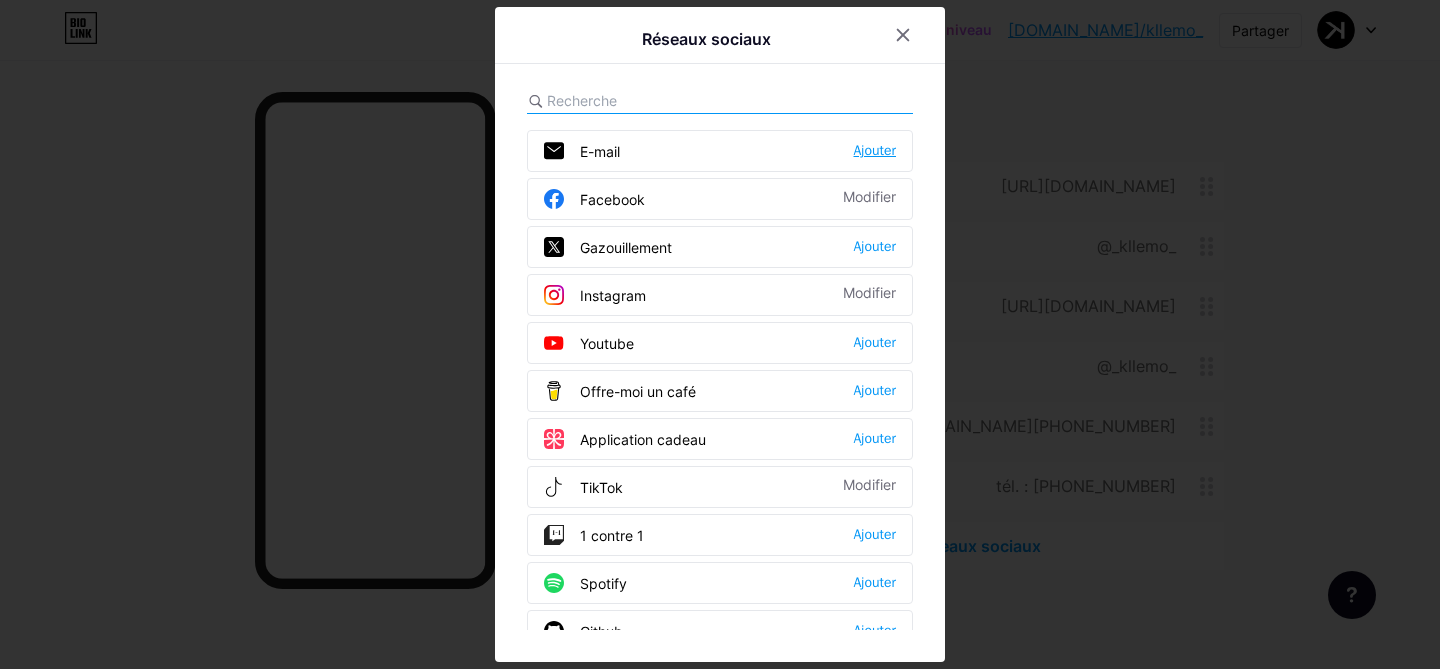 click on "Ajouter" at bounding box center (875, 150) 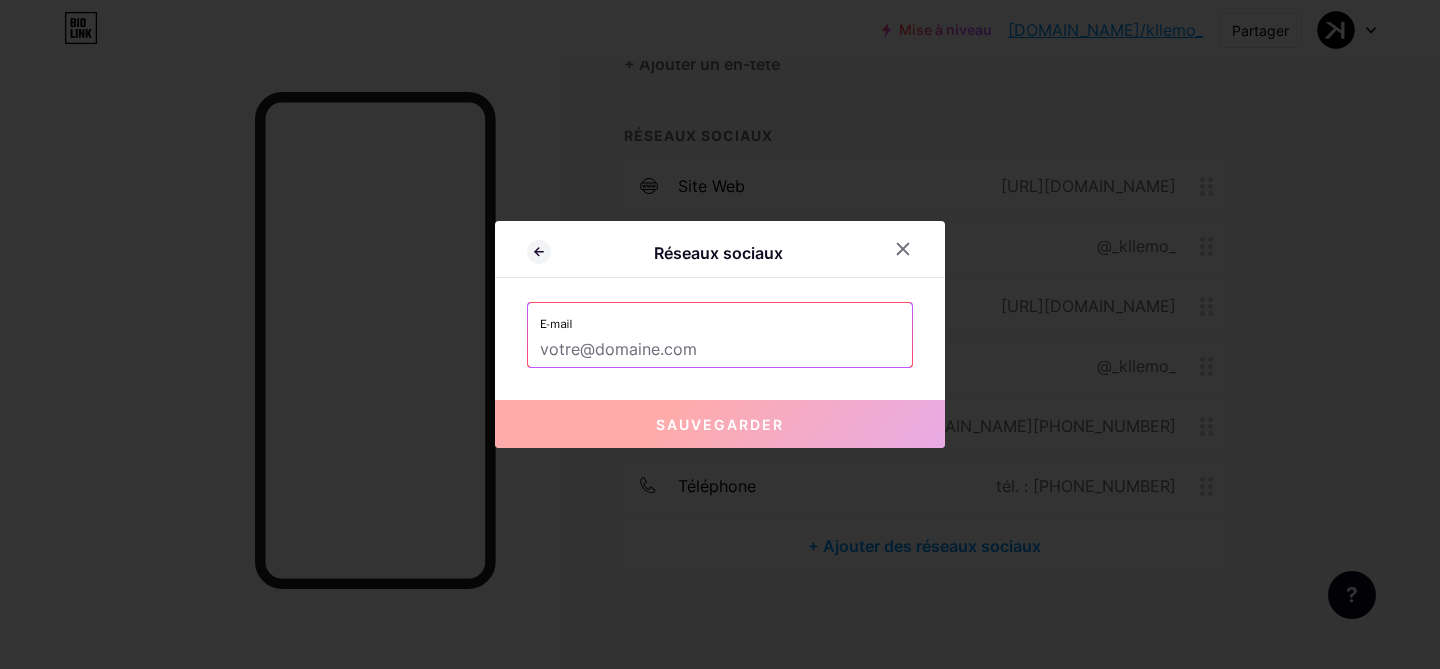 click at bounding box center (720, 350) 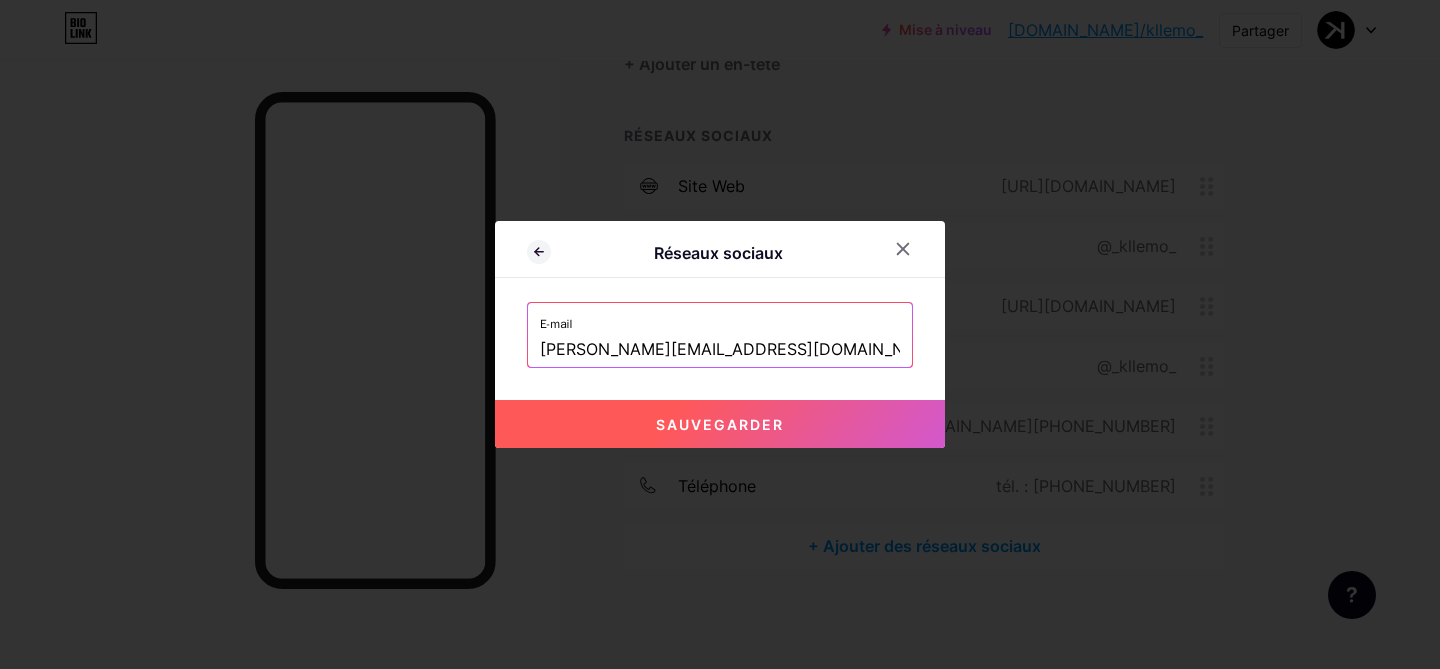 click on "Sauvegarder" at bounding box center (720, 424) 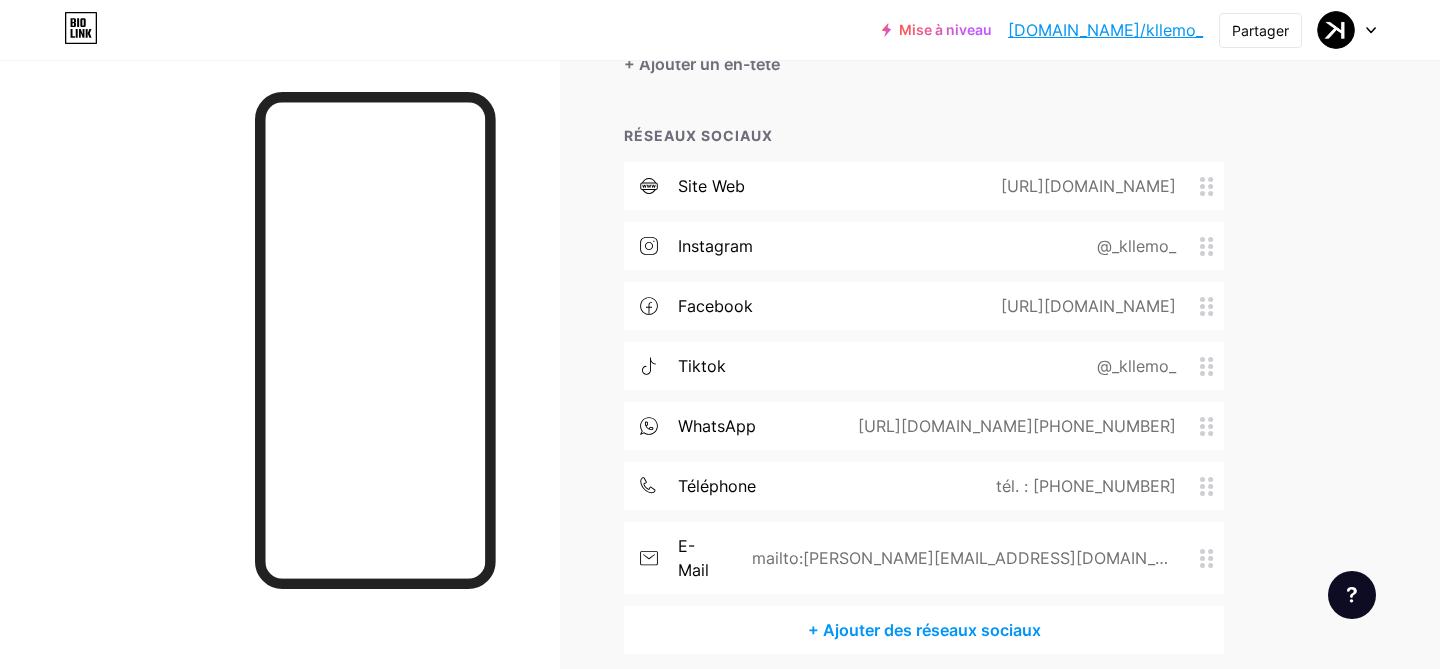 click on "+ Ajouter des réseaux sociaux" at bounding box center [924, 630] 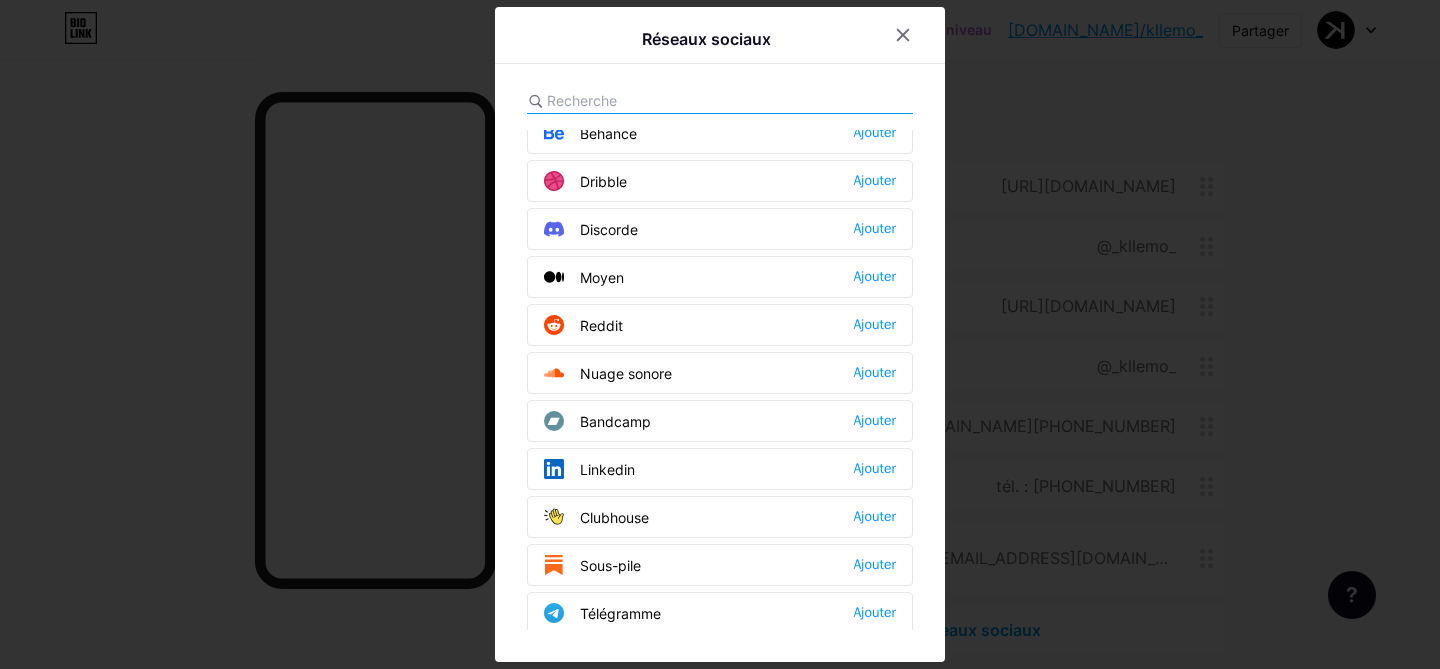 scroll, scrollTop: 720, scrollLeft: 0, axis: vertical 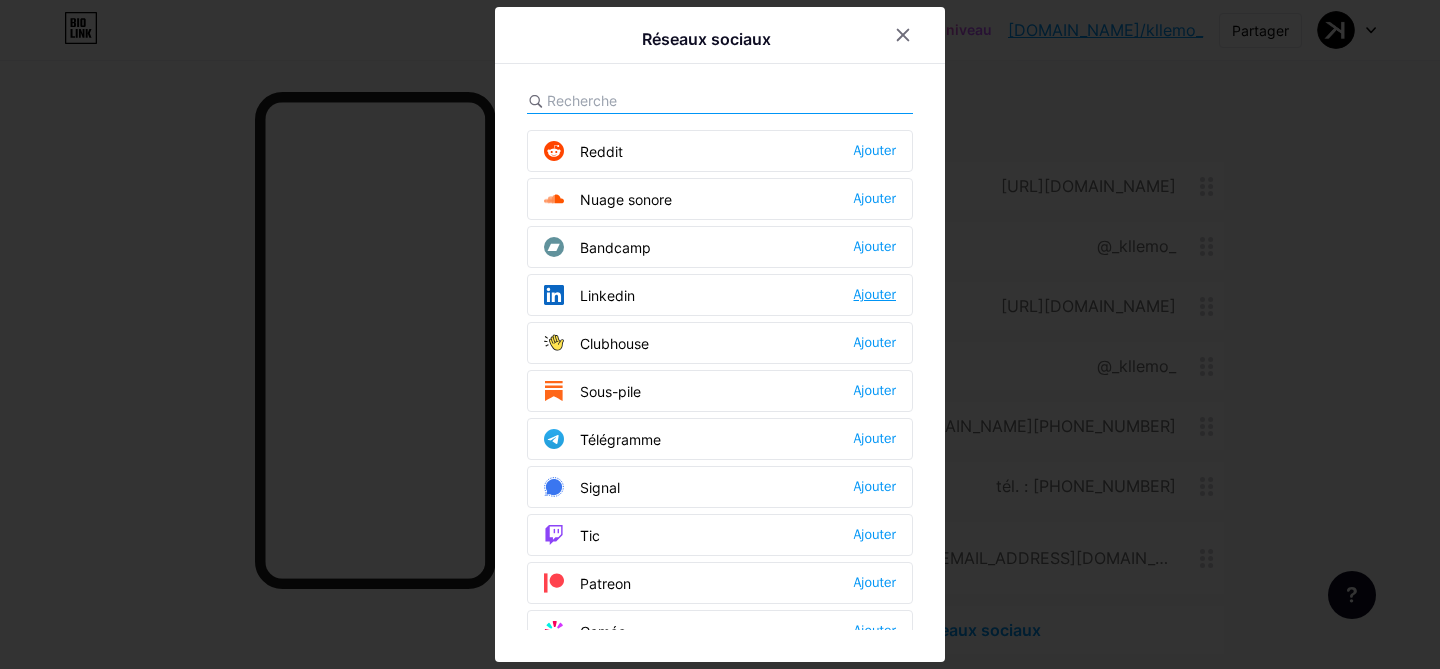 click on "Ajouter" at bounding box center [875, 294] 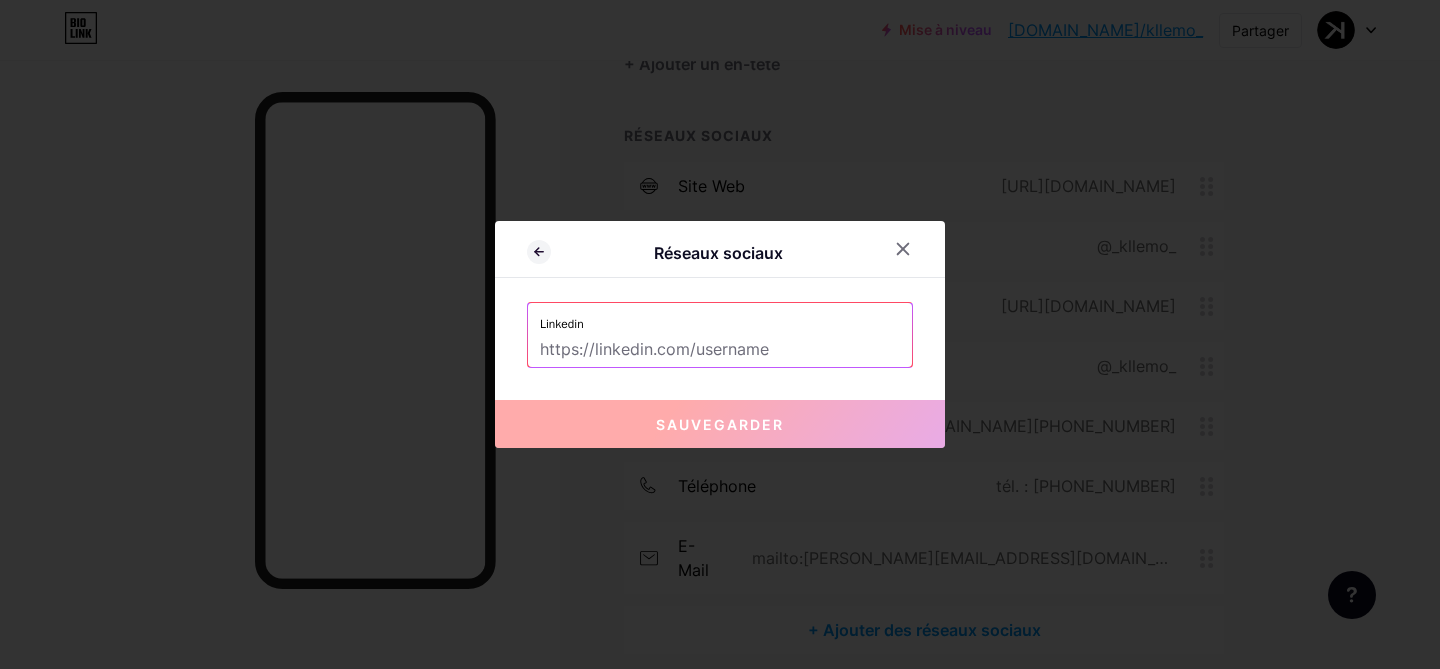 click at bounding box center [720, 350] 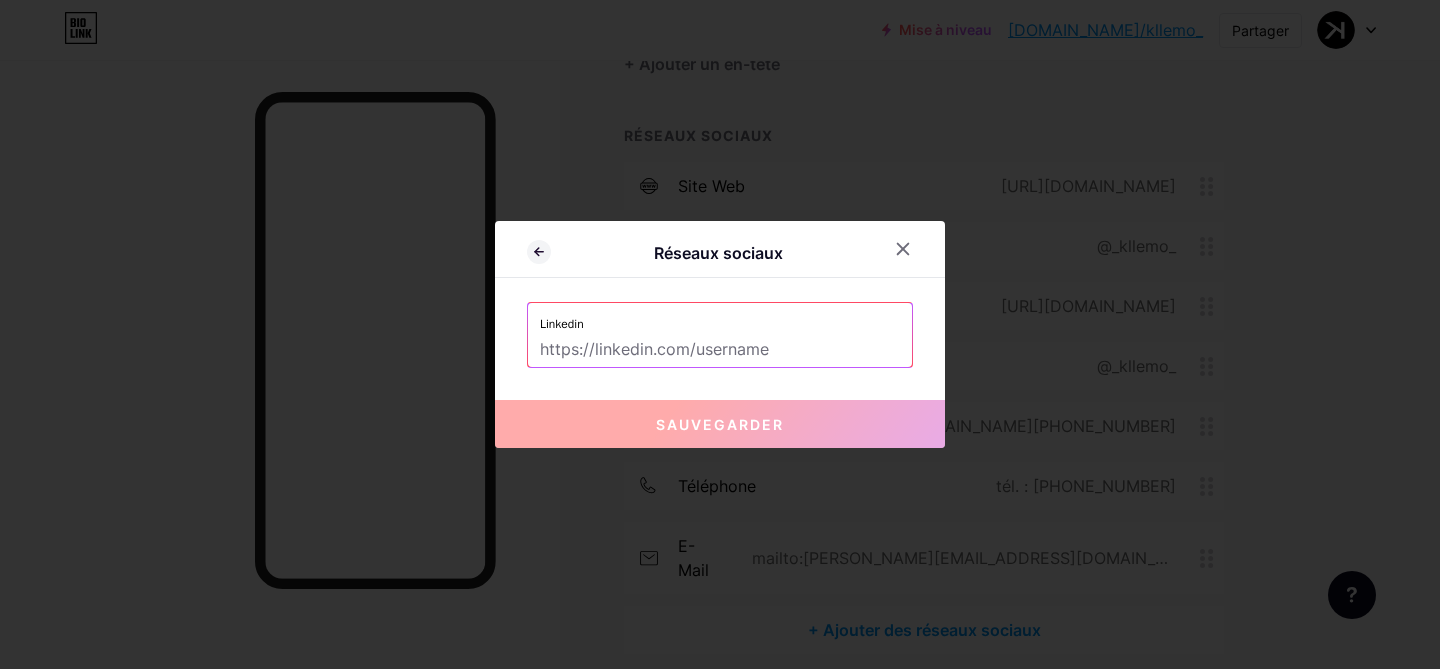 paste on "[URL][DOMAIN_NAME][PERSON_NAME]" 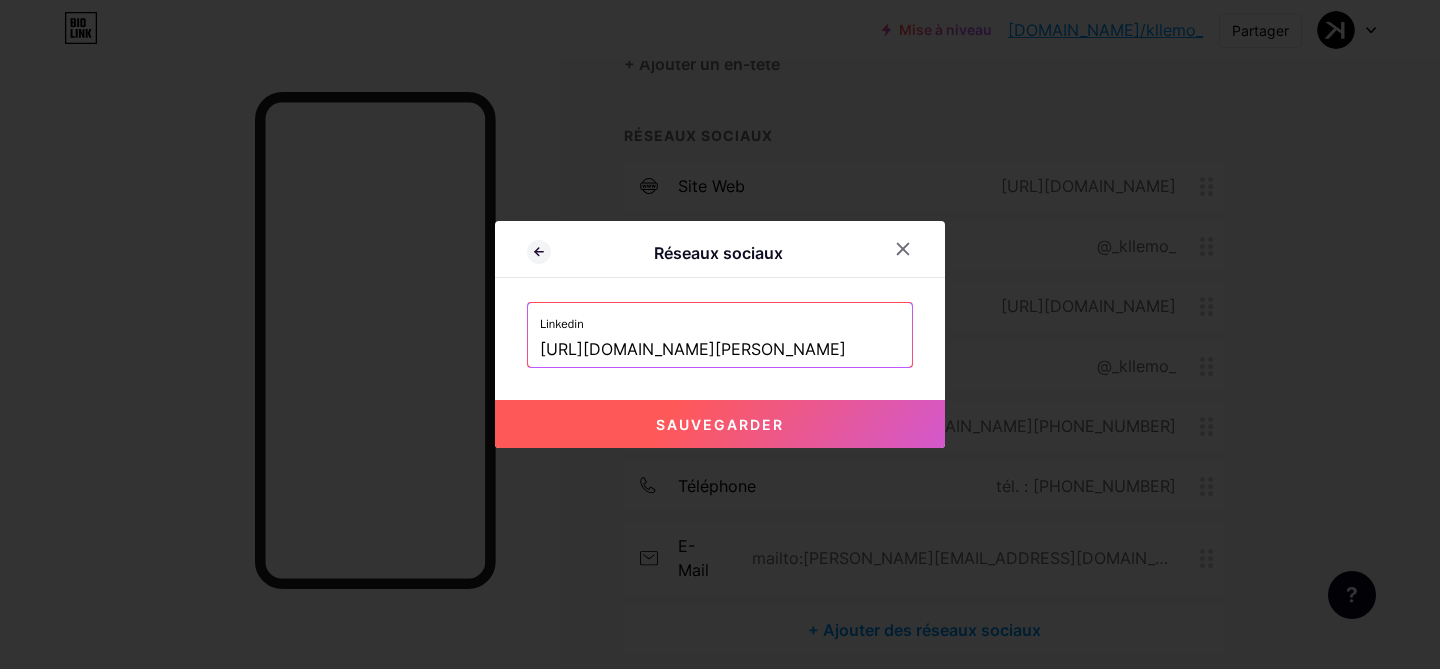 scroll, scrollTop: 0, scrollLeft: 822, axis: horizontal 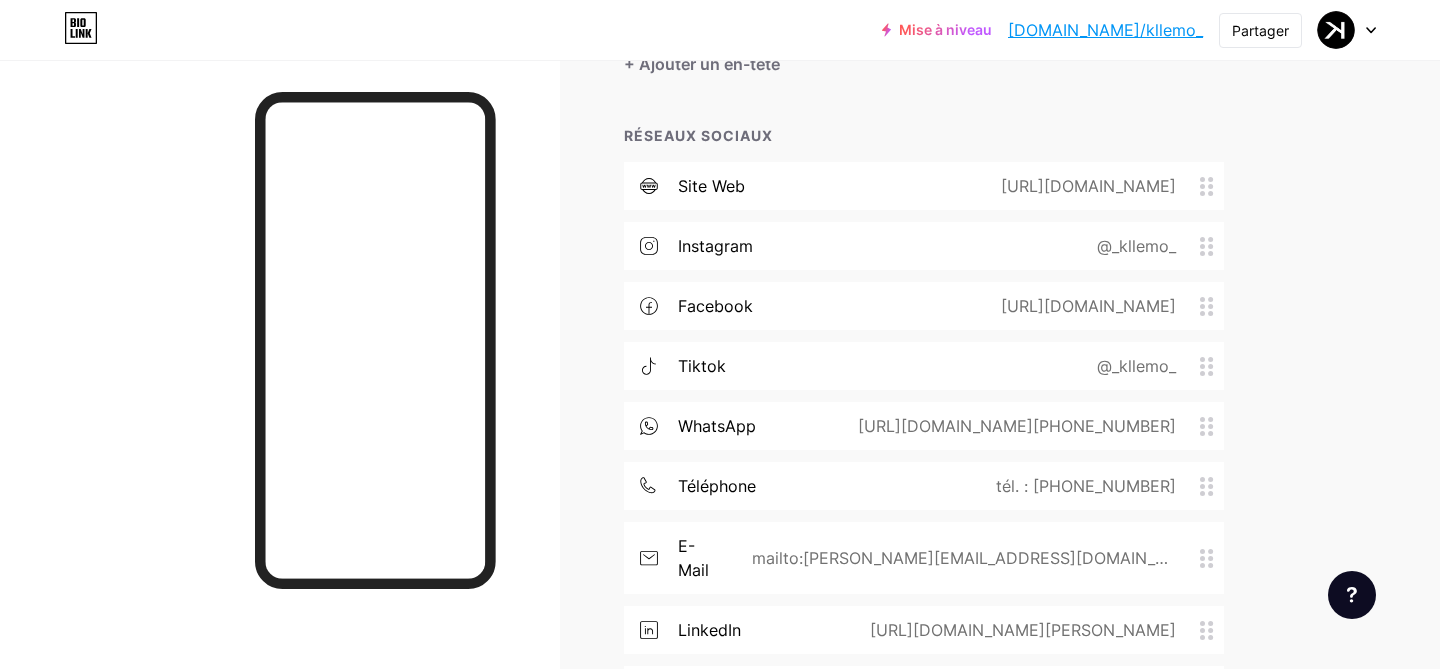 type 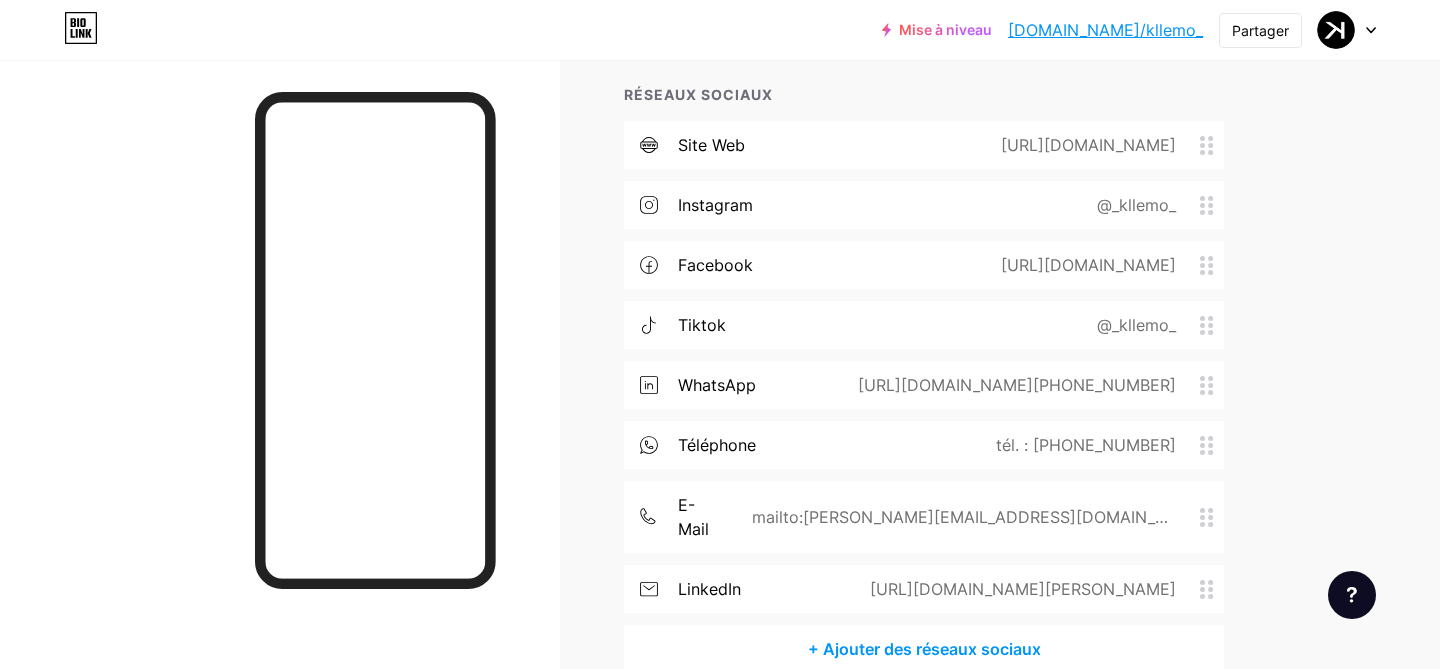 scroll, scrollTop: 260, scrollLeft: 0, axis: vertical 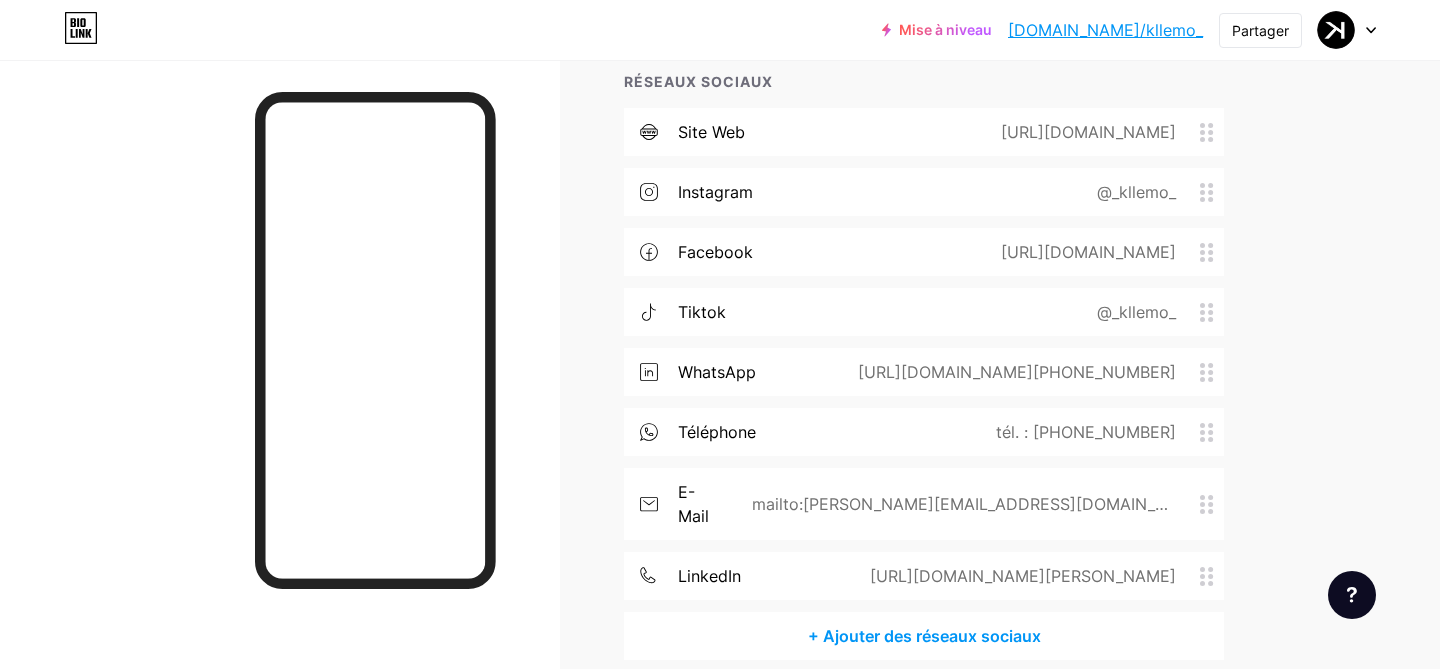 click on "[URL][DOMAIN_NAME][PERSON_NAME]" at bounding box center (1019, 576) 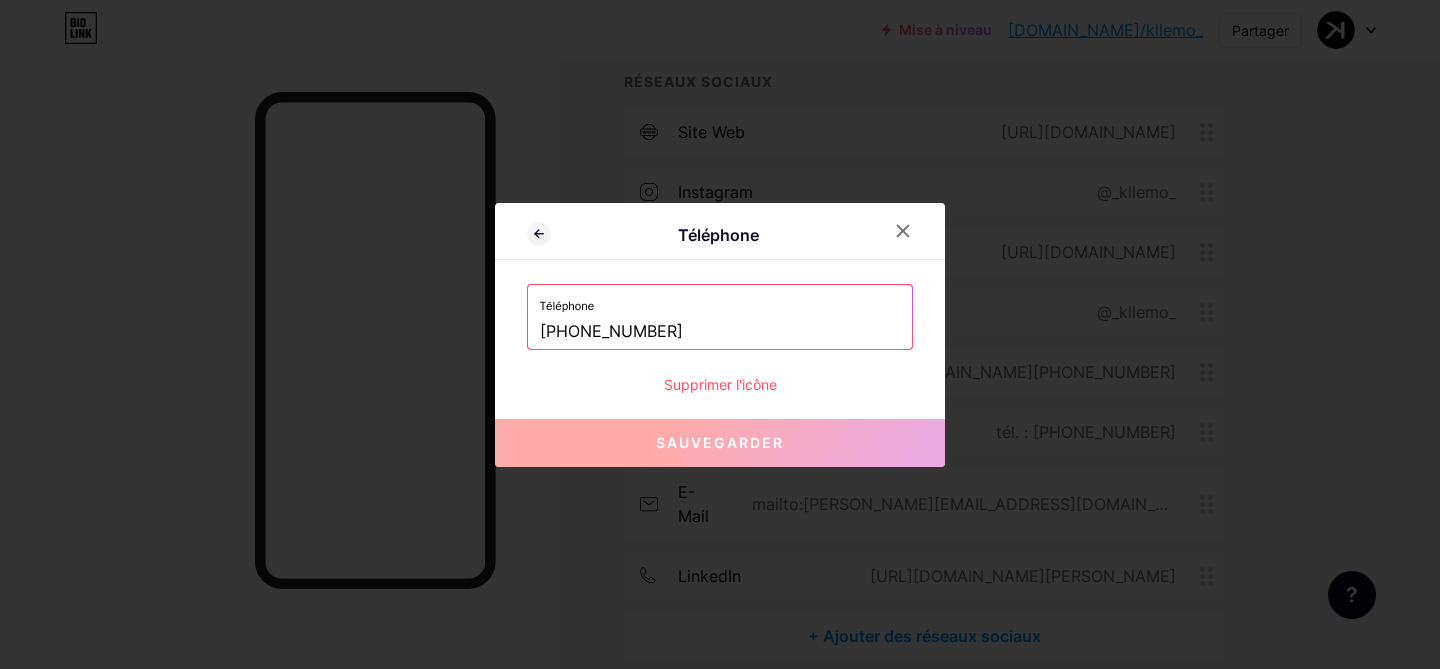 click on "[PHONE_NUMBER]" at bounding box center [720, 332] 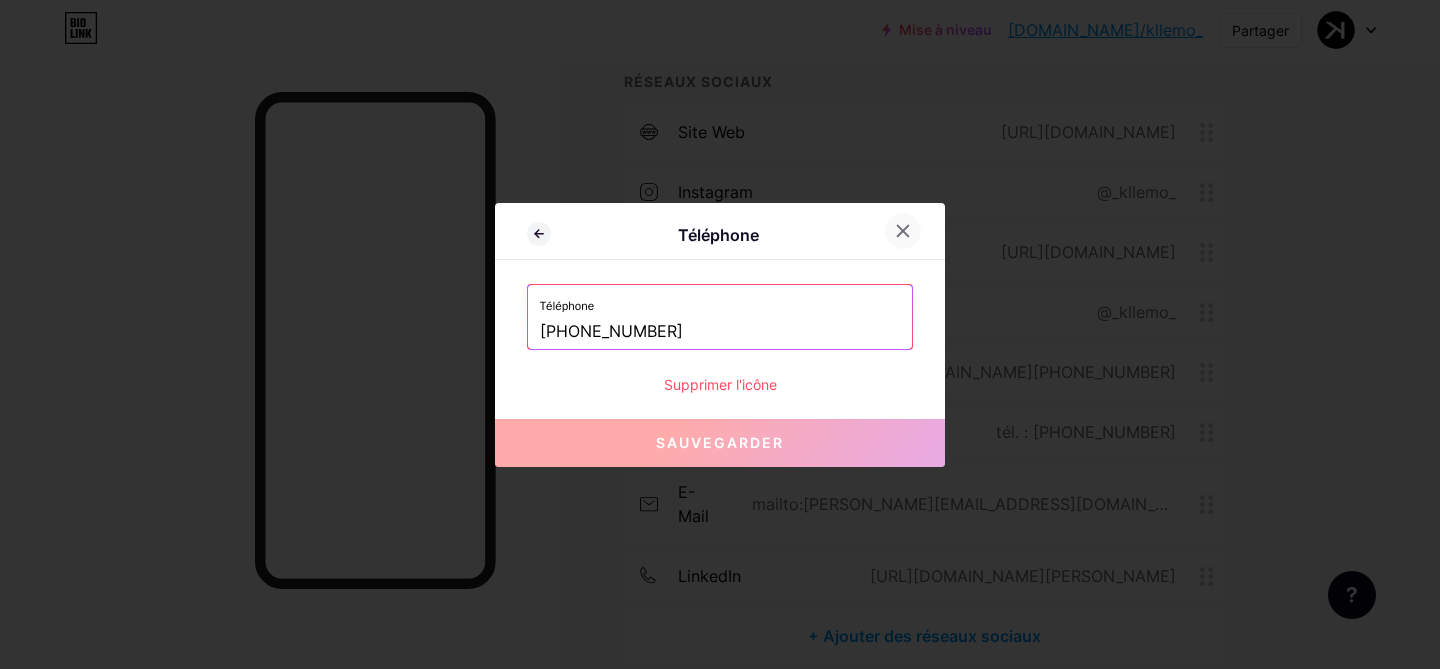 click at bounding box center (903, 231) 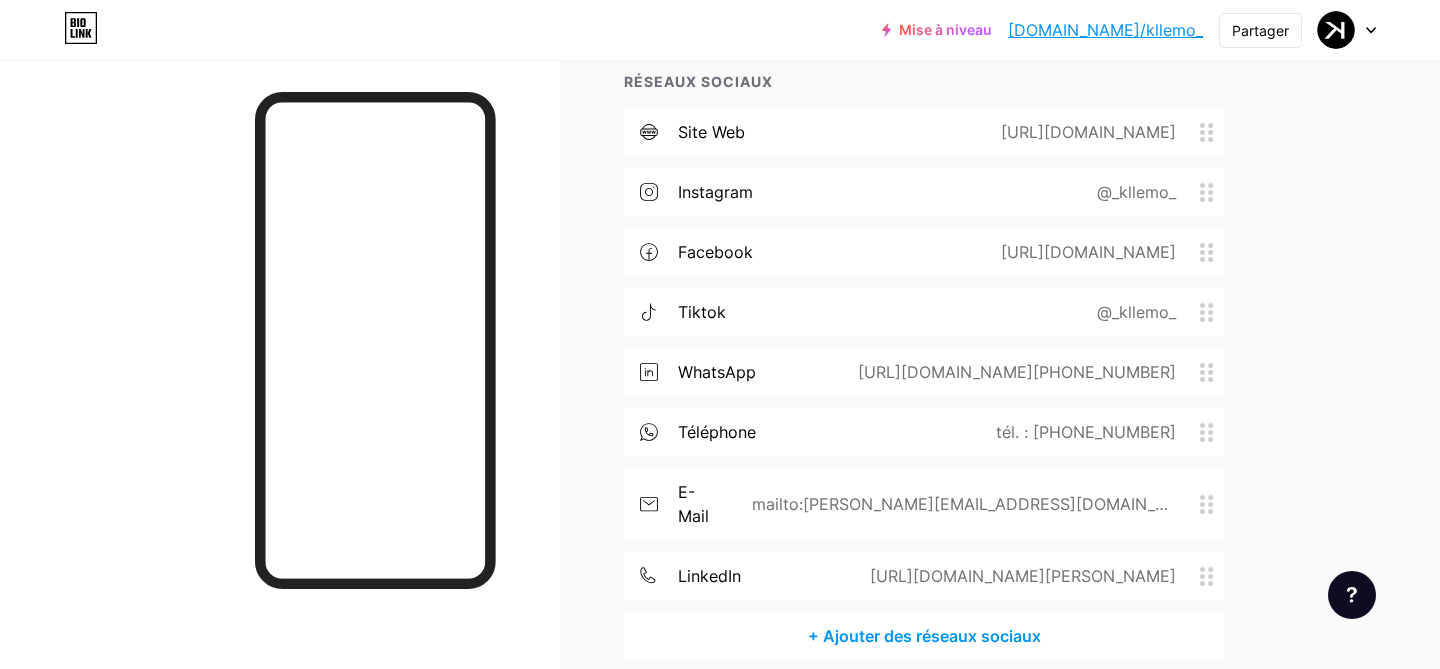 click on "[URL][DOMAIN_NAME][PHONE_NUMBER]" at bounding box center (1013, 372) 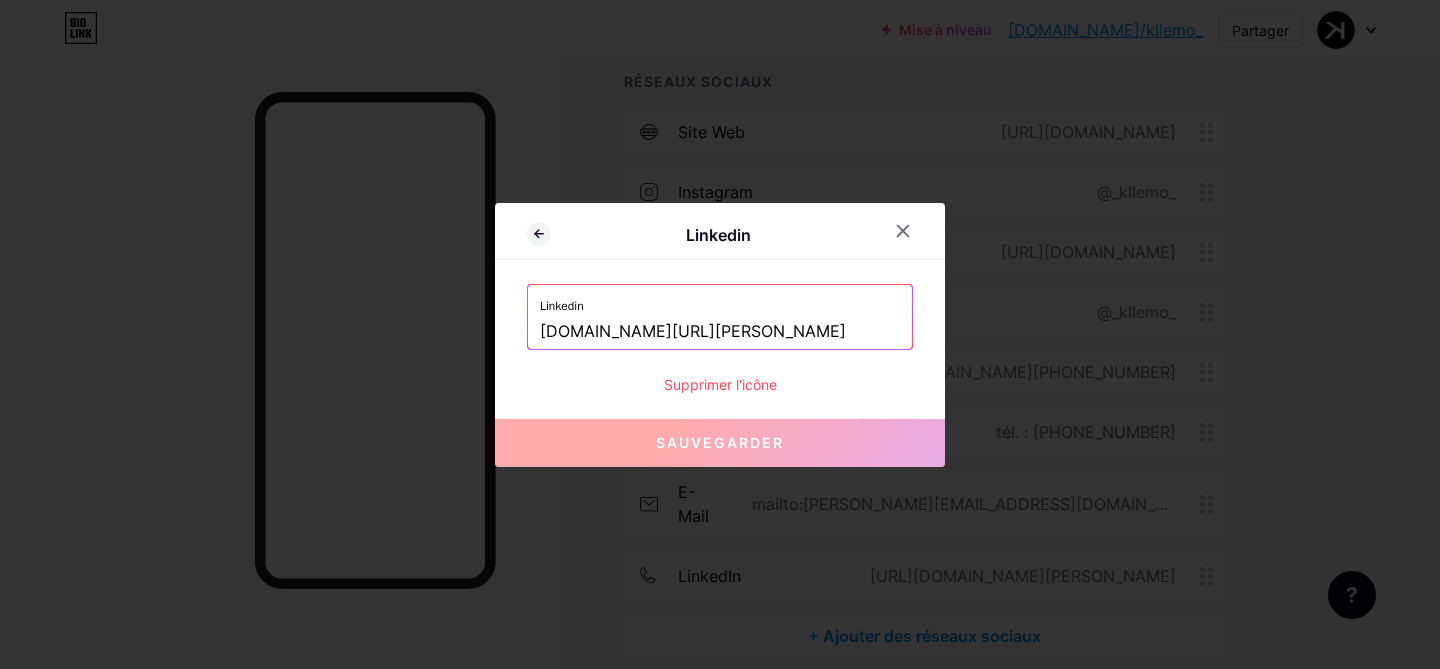 drag, startPoint x: 897, startPoint y: 334, endPoint x: 533, endPoint y: 326, distance: 364.0879 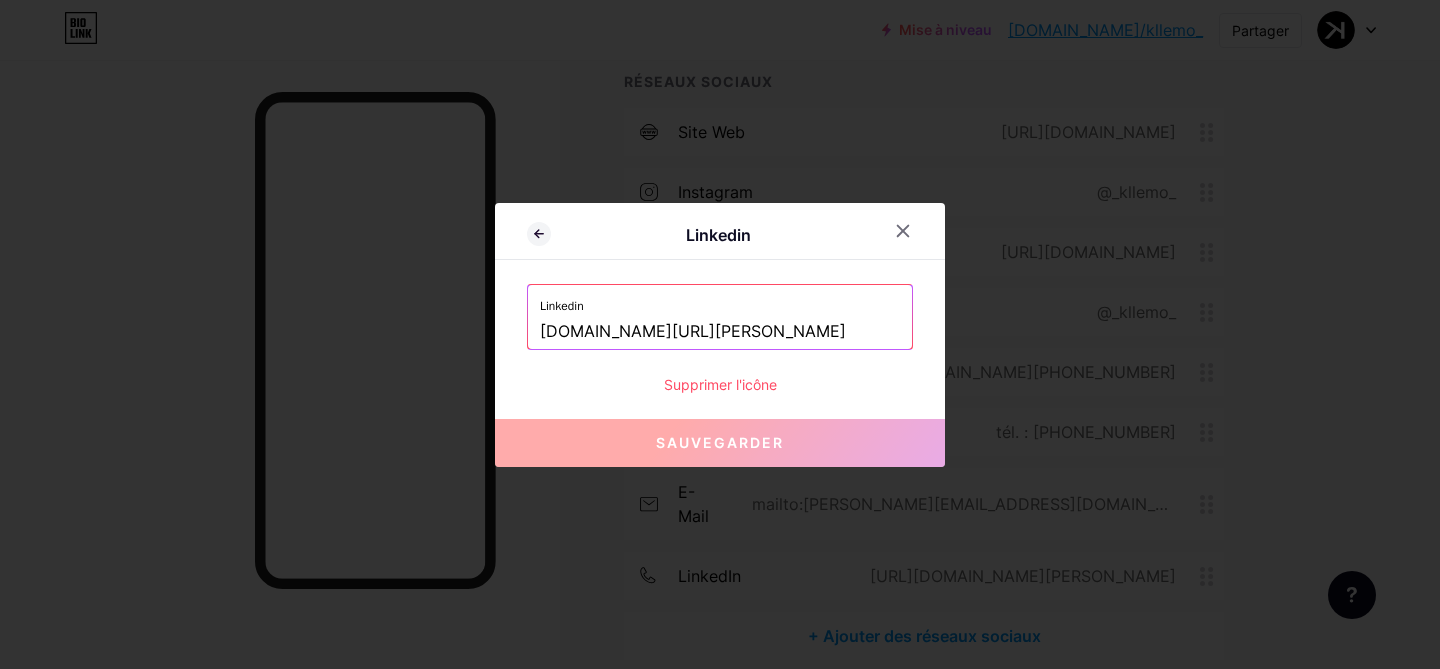click on "Linkedin   [DOMAIN_NAME][URL][PERSON_NAME]" at bounding box center [720, 317] 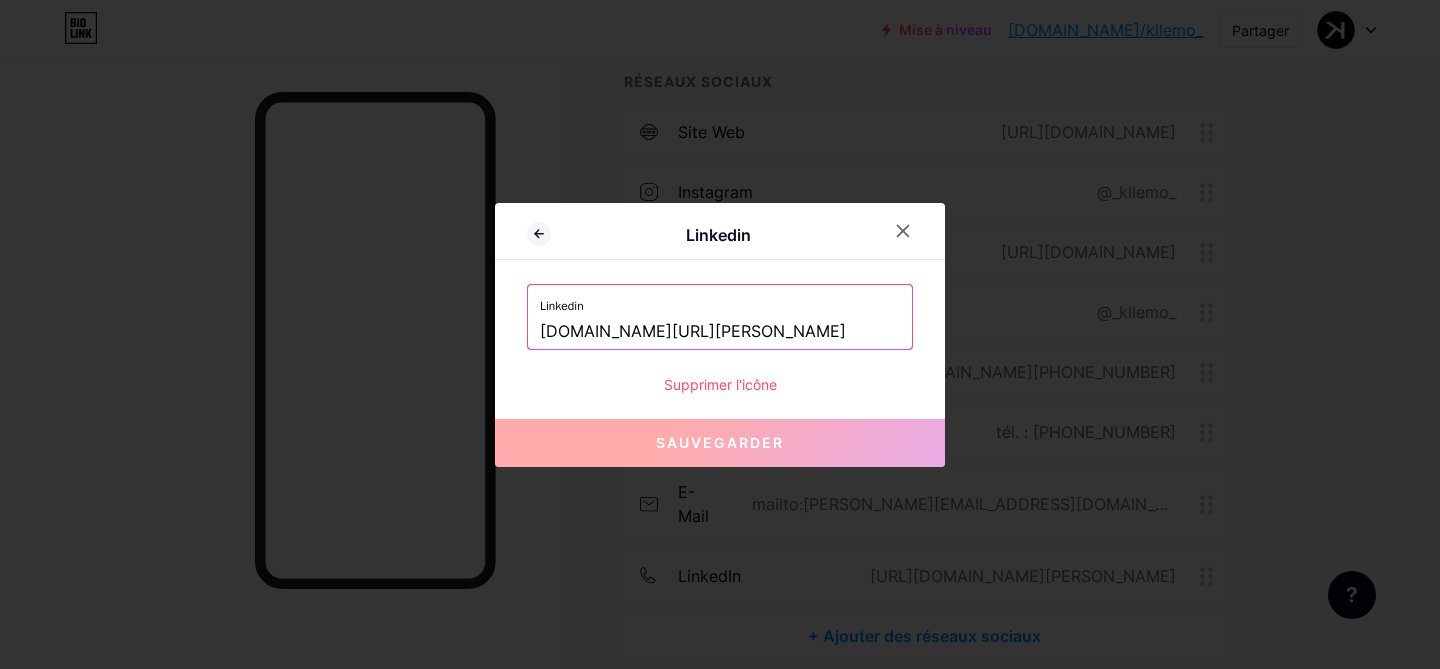 scroll, scrollTop: 0, scrollLeft: 767, axis: horizontal 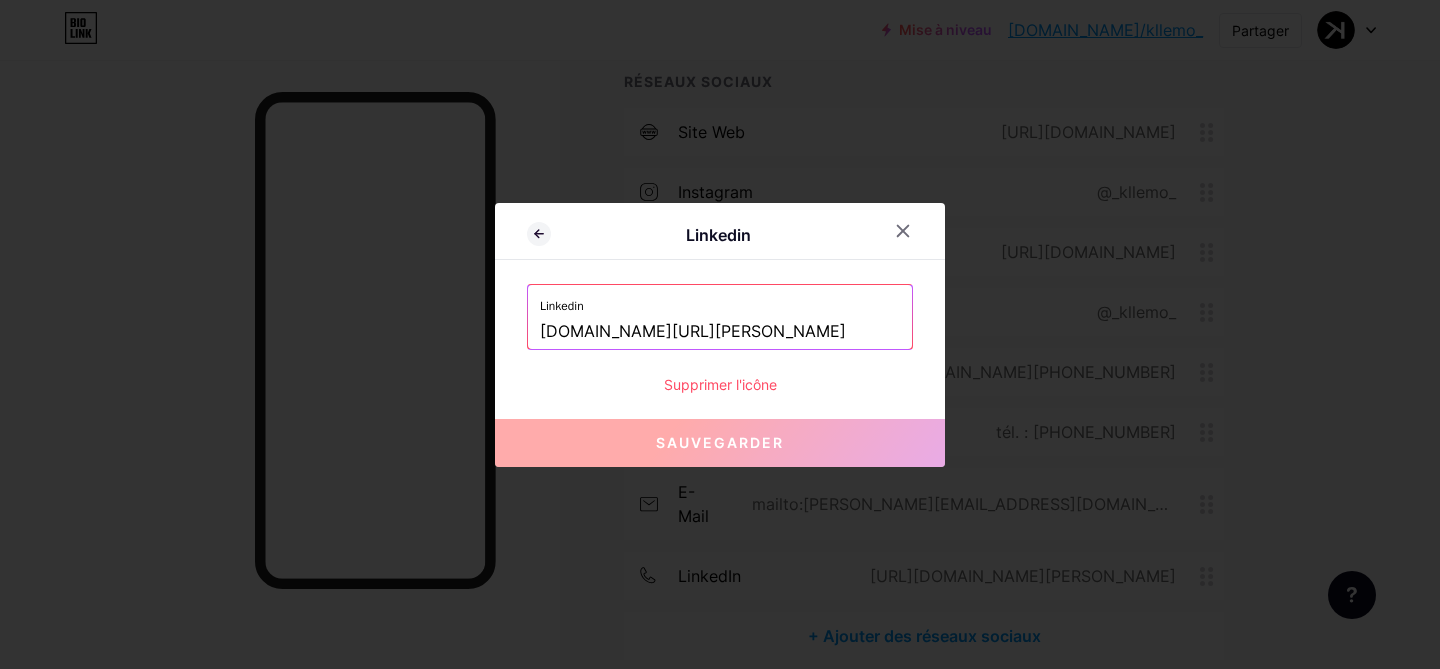 drag, startPoint x: 680, startPoint y: 333, endPoint x: 993, endPoint y: 333, distance: 313 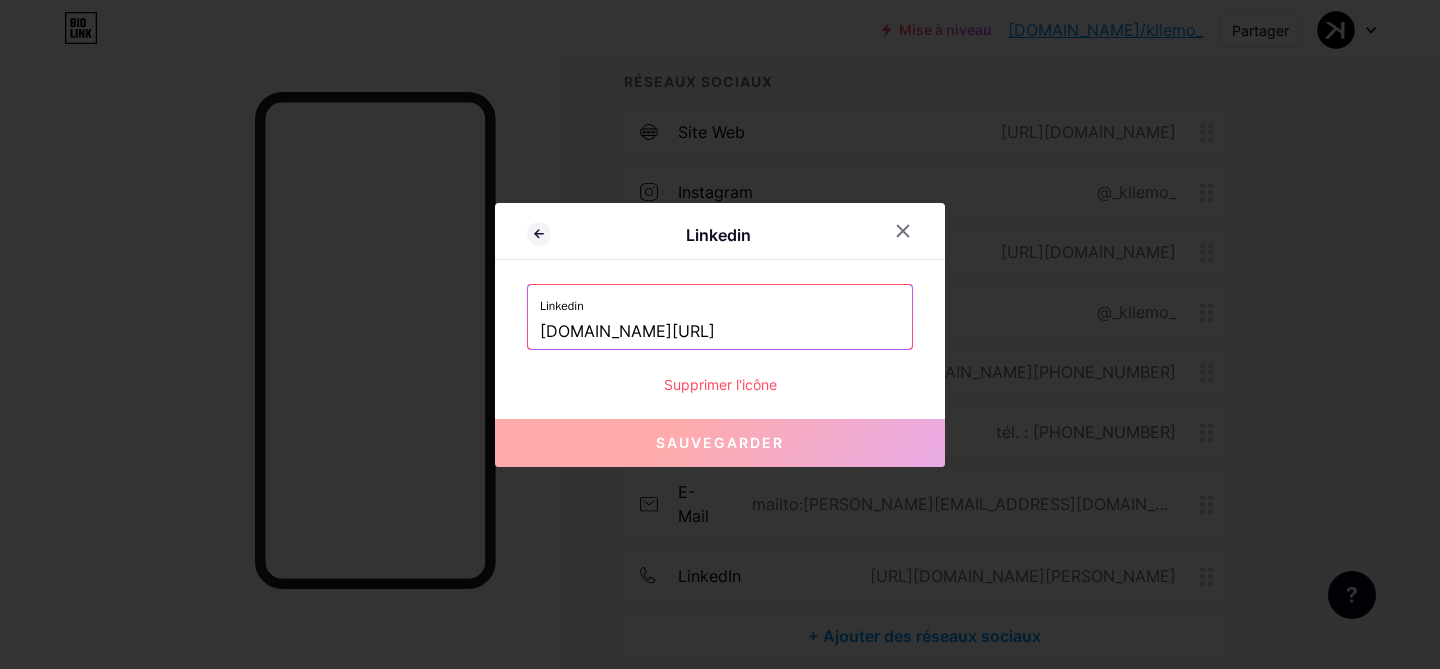 scroll, scrollTop: 0, scrollLeft: 0, axis: both 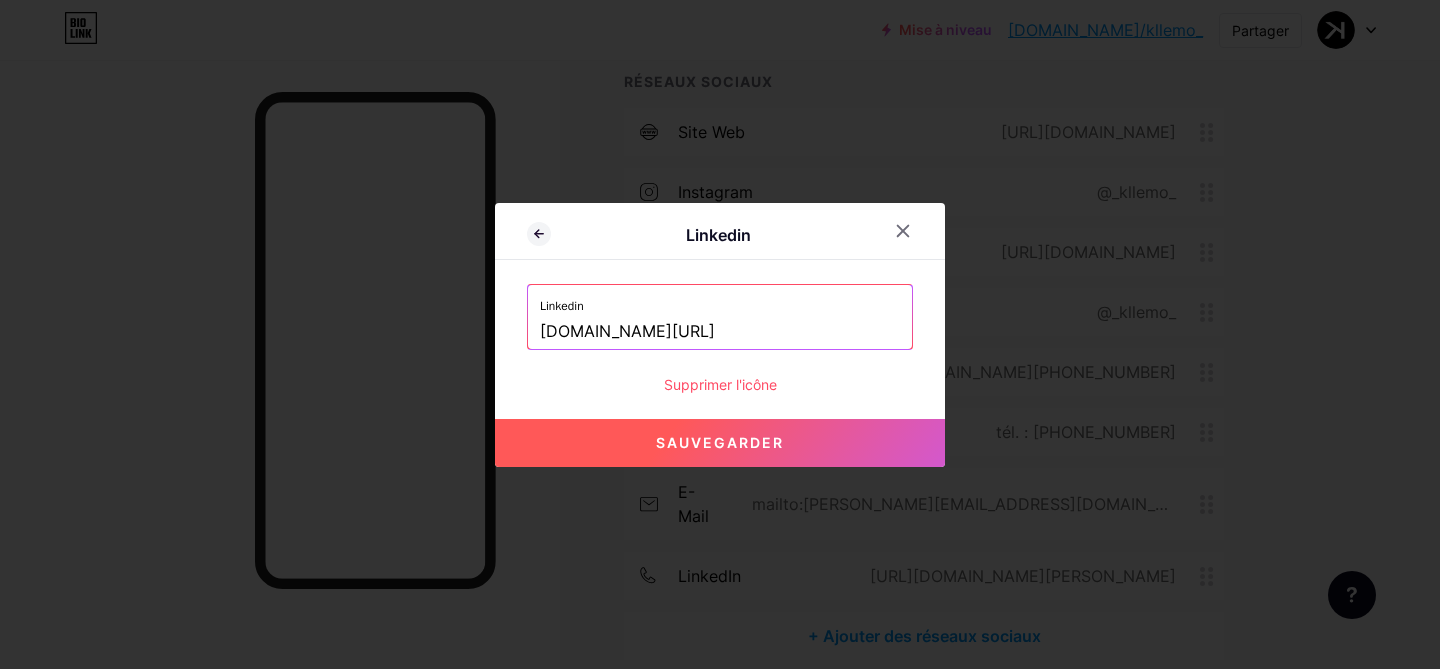 click on "Sauvegarder" at bounding box center (720, 443) 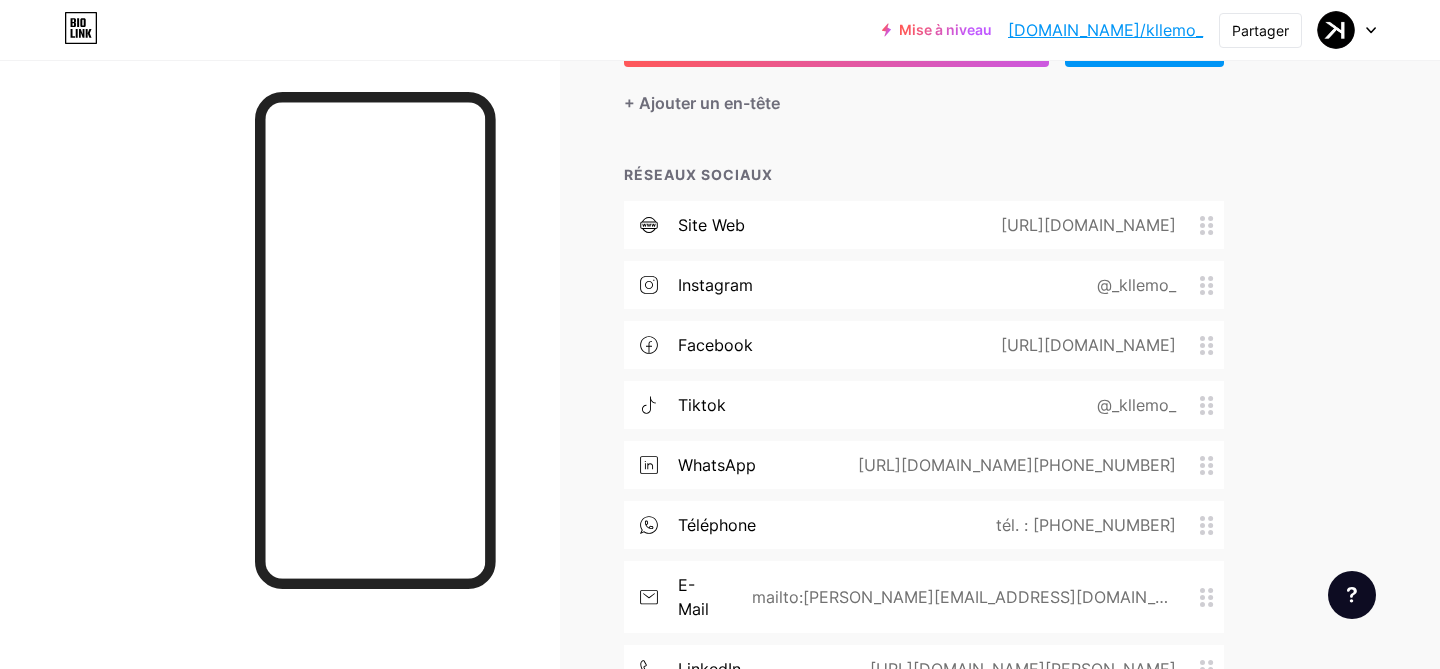 scroll, scrollTop: 0, scrollLeft: 0, axis: both 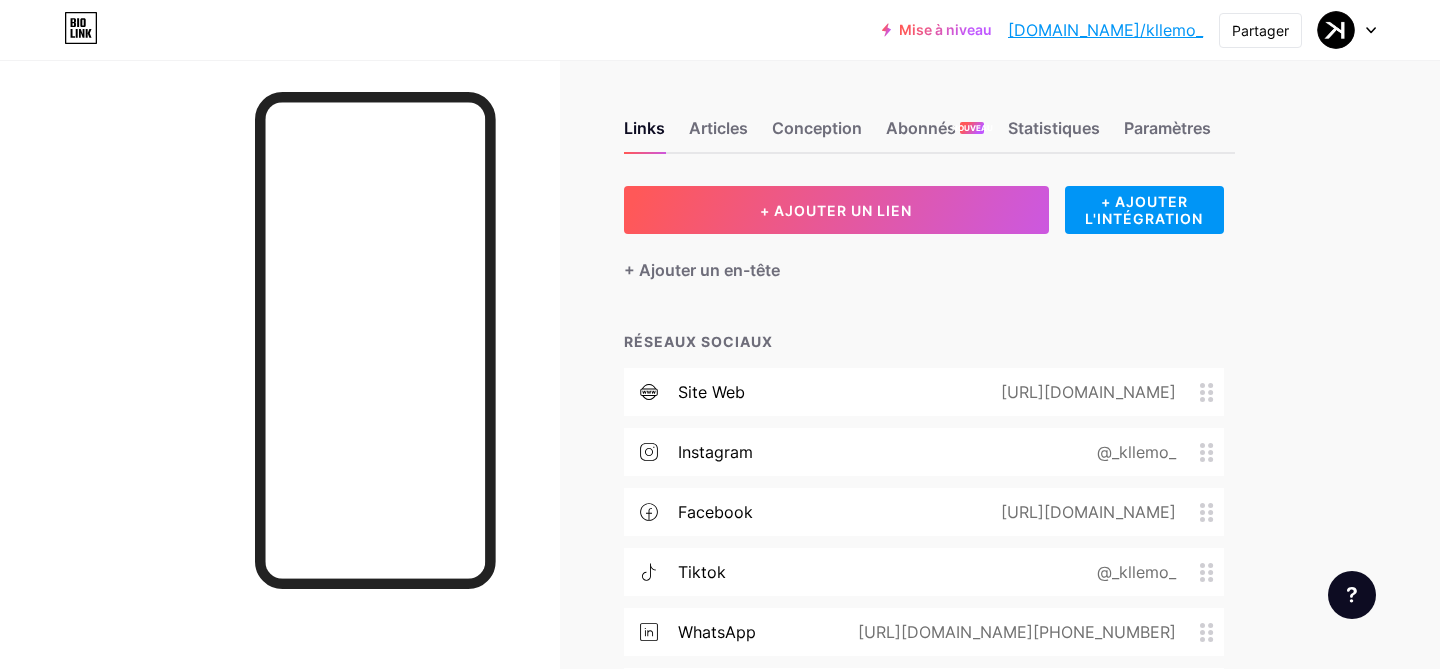 click on "Links
Articles
Conception
Abonnés
NOUVEAU
Statistiques
Paramètres       + AJOUTER UN LIEN     + AJOUTER L'INTÉGRATION
+ Ajouter un en-tête     RÉSEAUX SOCIAUX                     site web
[URL][DOMAIN_NAME]
Instagram
@_kllemo_
Facebook
[URL][DOMAIN_NAME]
tiktok
@_kllemo_
WhatsApp
[URL][DOMAIN_NAME][PHONE_NUMBER]
téléphone
tél. : [PHONE_NUMBER]
e-mail
mailto:[PERSON_NAME][EMAIL_ADDRESS][DOMAIN_NAME]               LinkedIn
[URL][DOMAIN_NAME][PERSON_NAME]" at bounding box center (659, 540) 